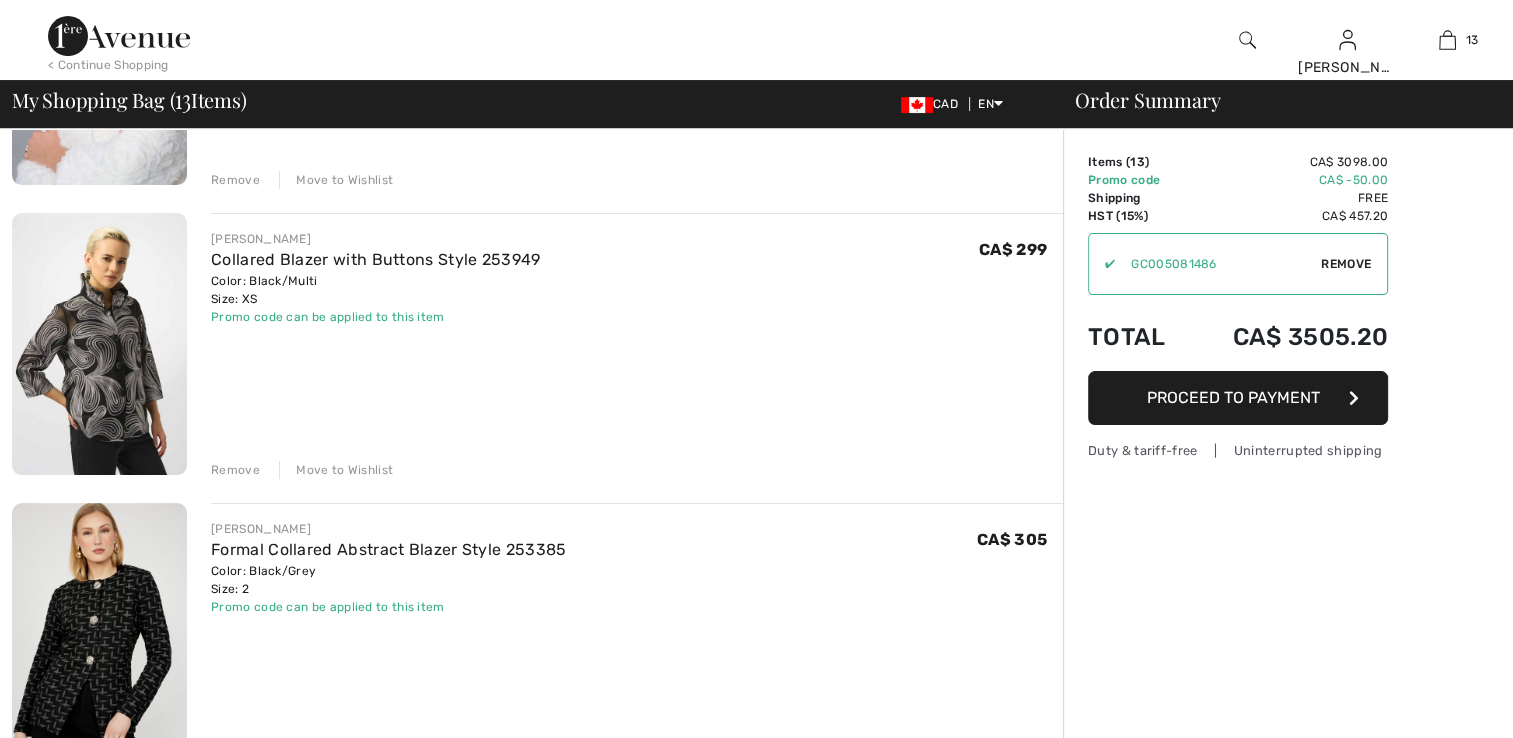 scroll, scrollTop: 0, scrollLeft: 0, axis: both 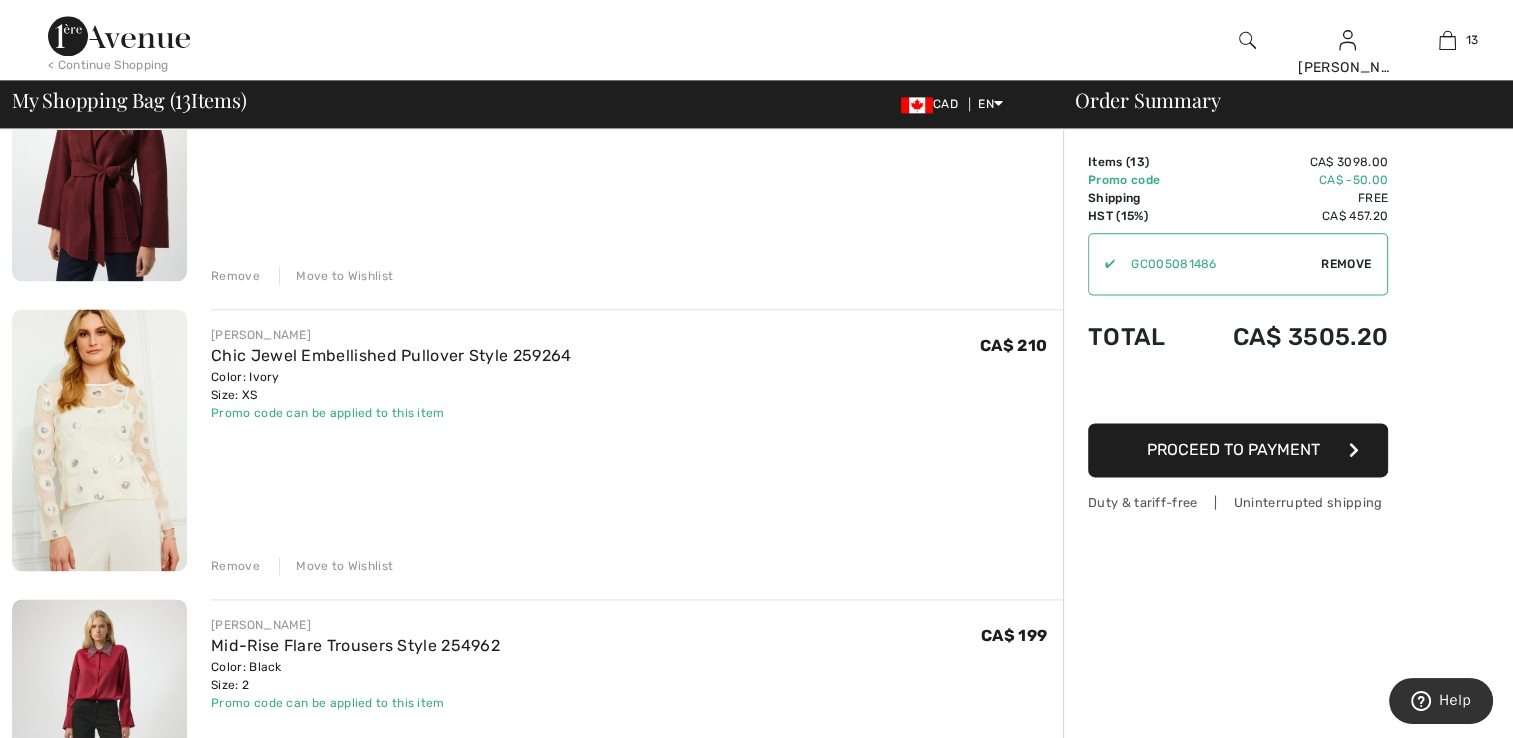 click on "Move to Wishlist" at bounding box center [336, 566] 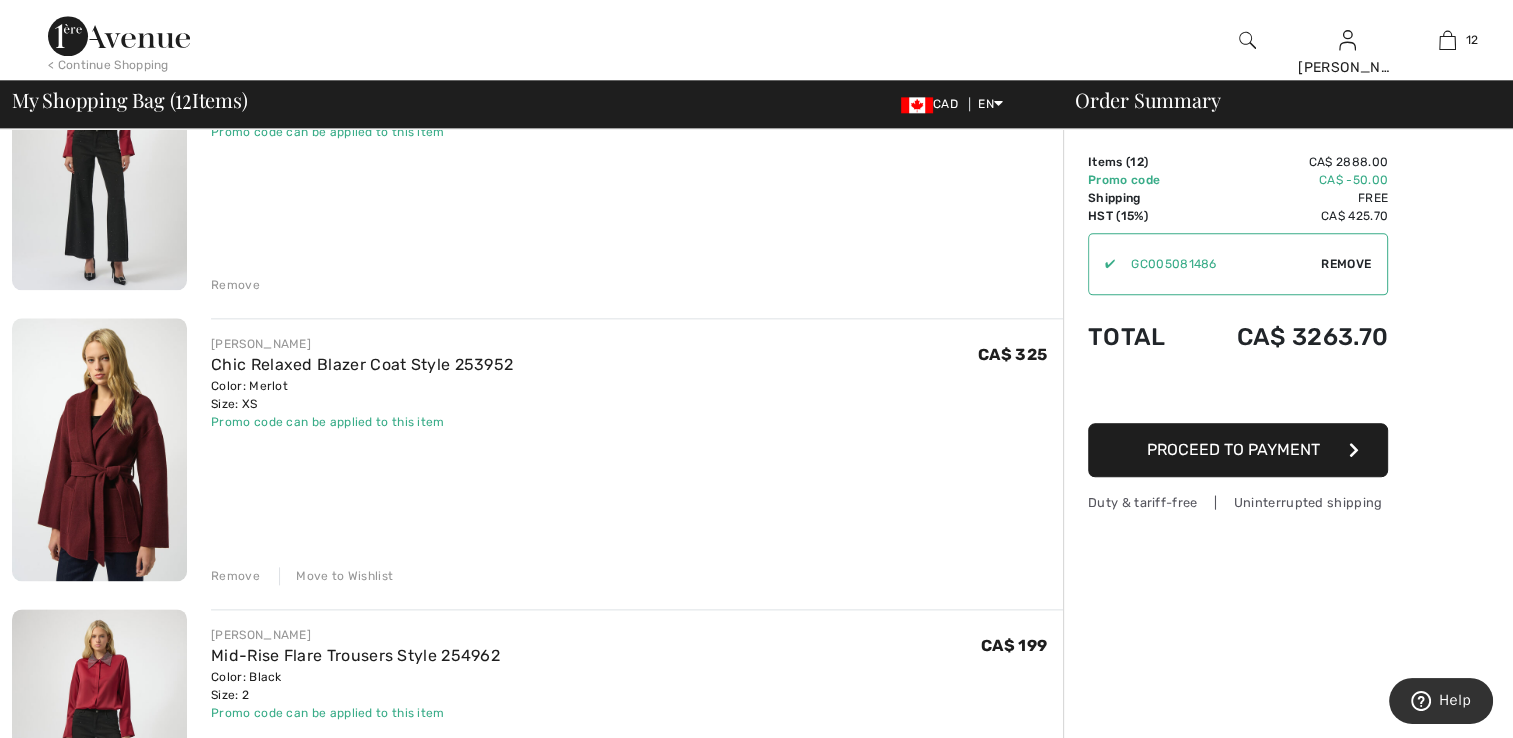 scroll, scrollTop: 2200, scrollLeft: 0, axis: vertical 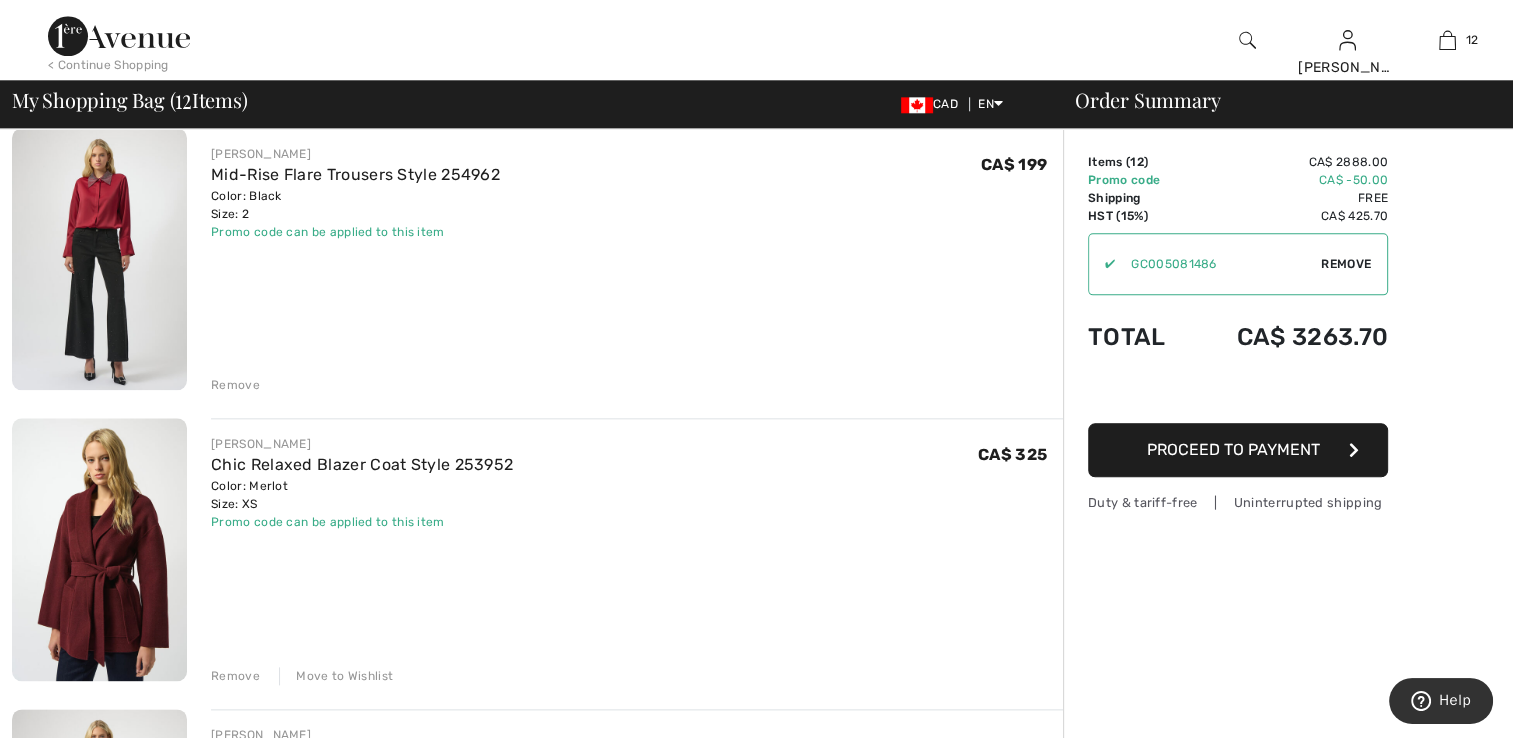 click on "Remove" at bounding box center [235, 385] 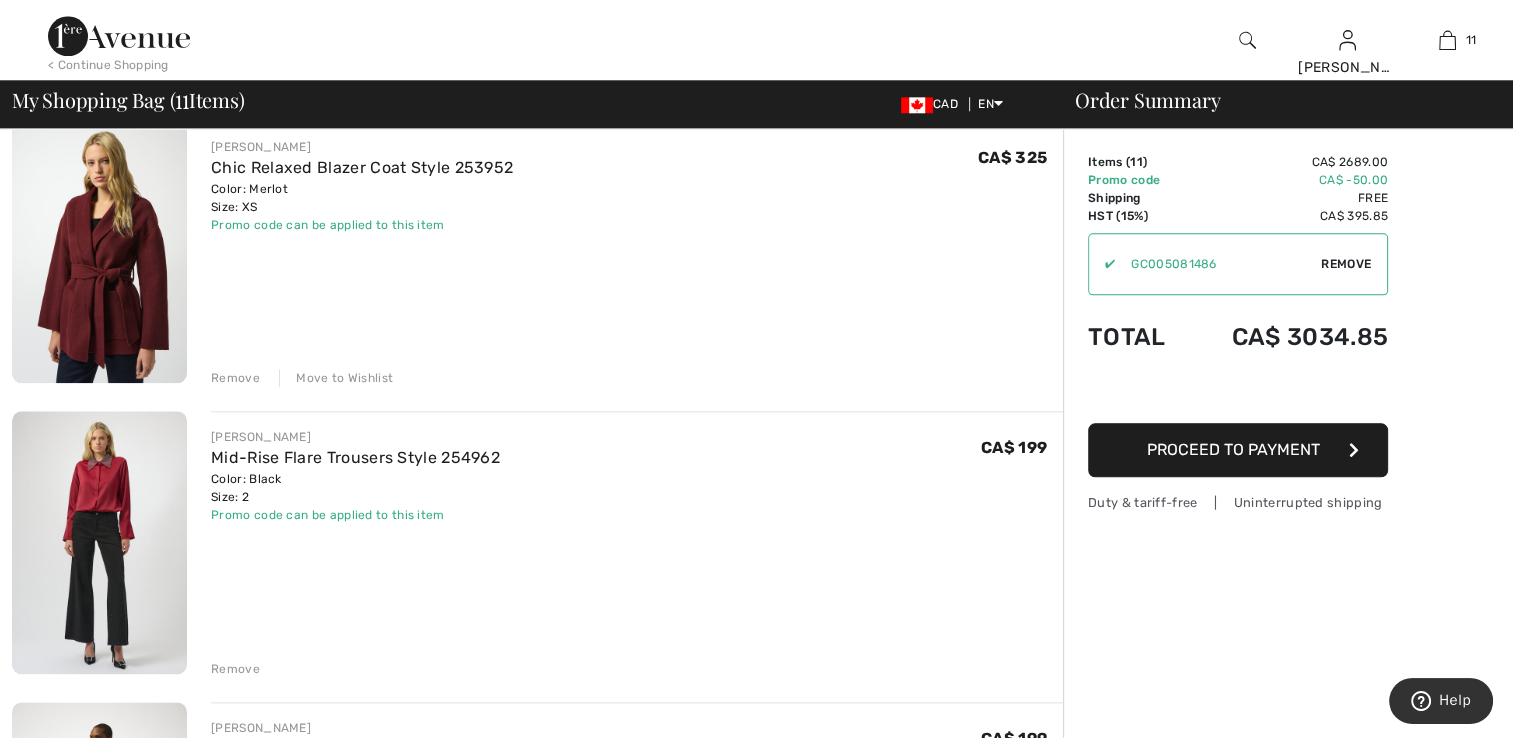 scroll, scrollTop: 2200, scrollLeft: 0, axis: vertical 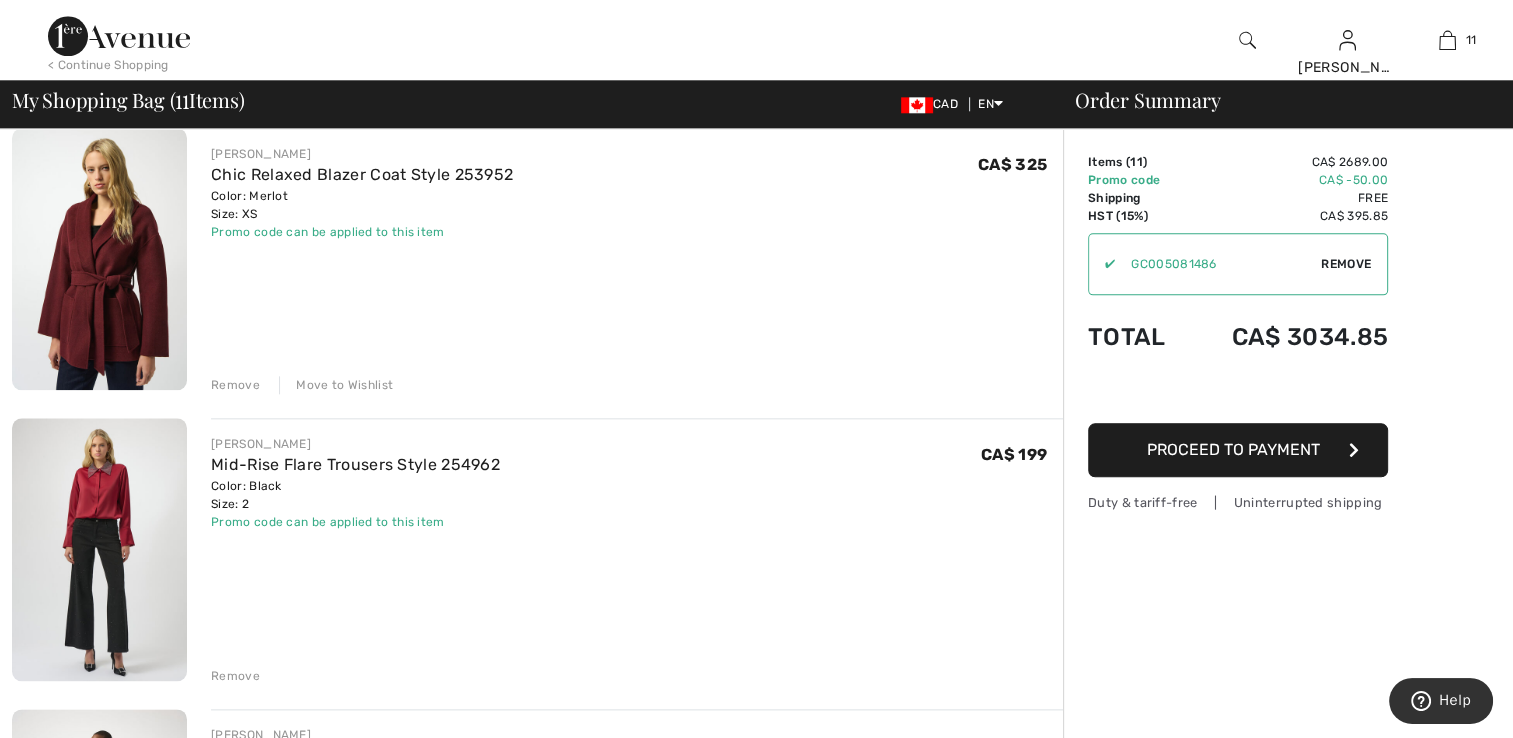click on "Remove" at bounding box center (235, 676) 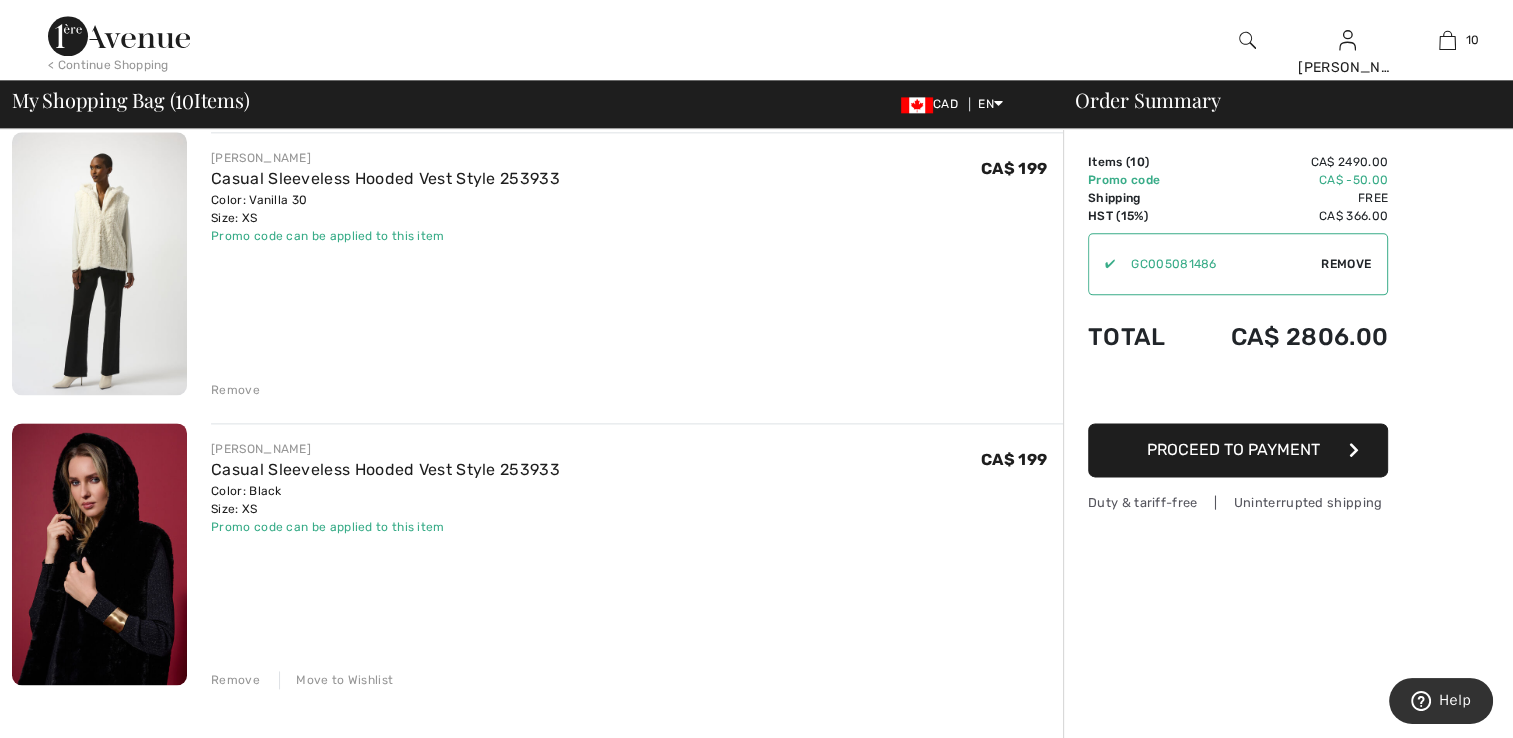 scroll, scrollTop: 2500, scrollLeft: 0, axis: vertical 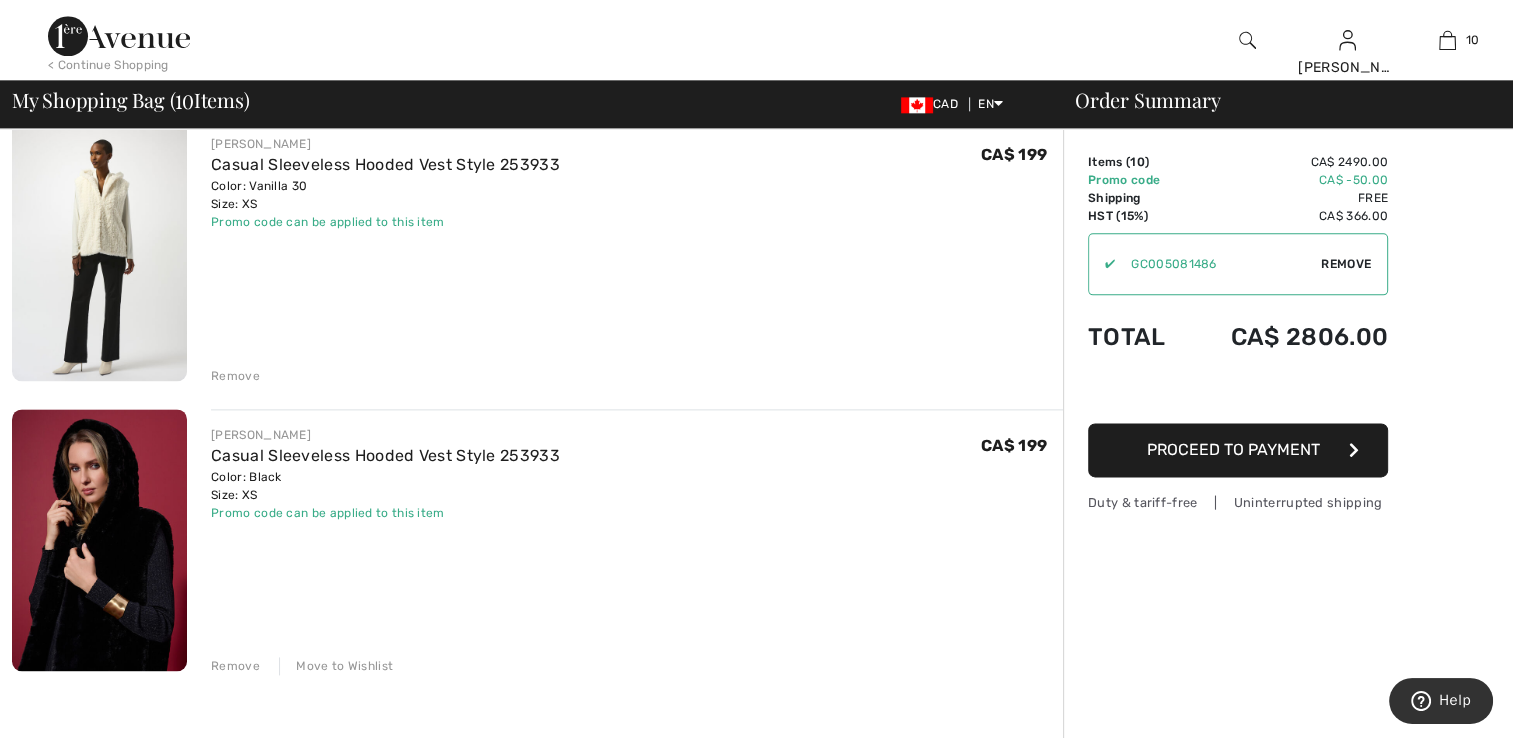 click on "Move to Wishlist" at bounding box center [336, 666] 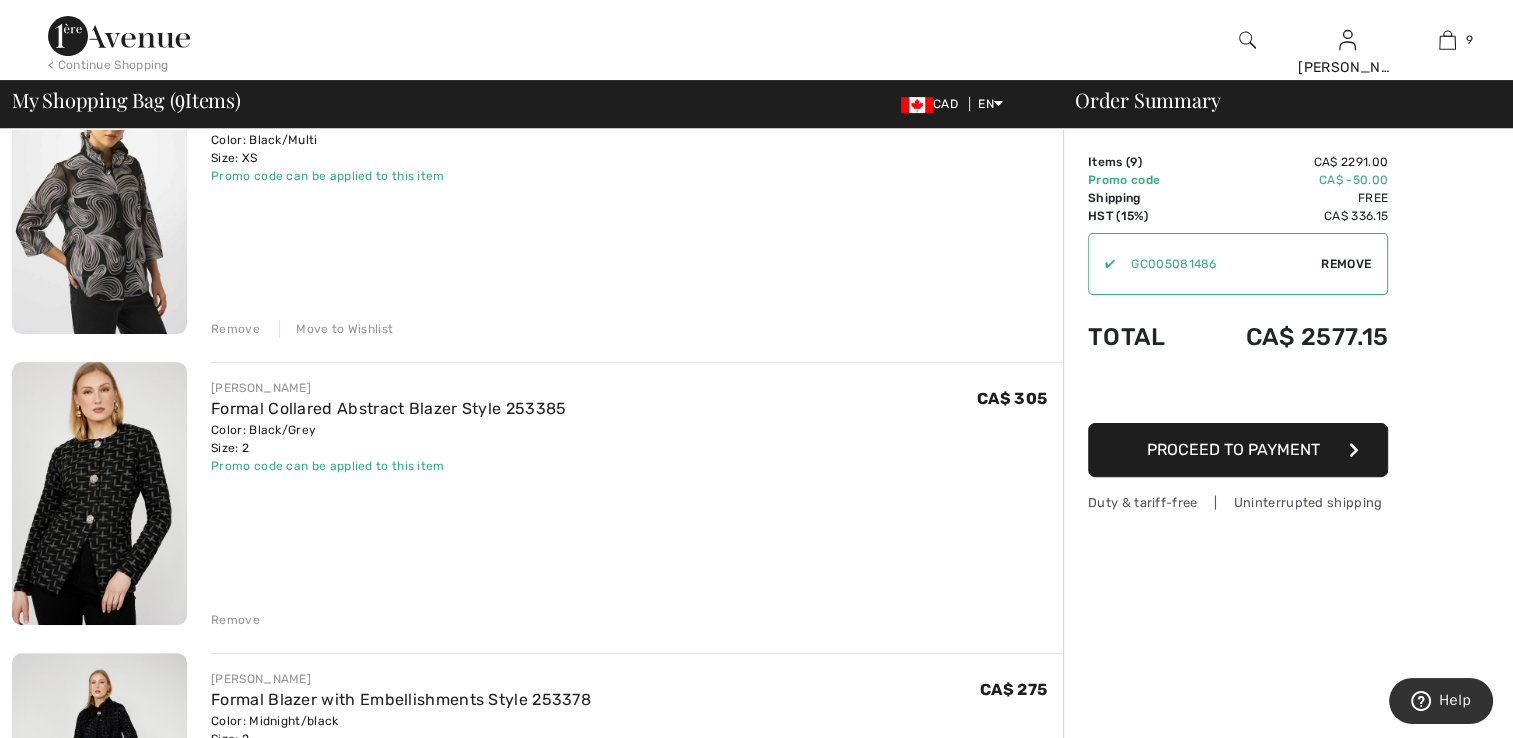 scroll, scrollTop: 468, scrollLeft: 0, axis: vertical 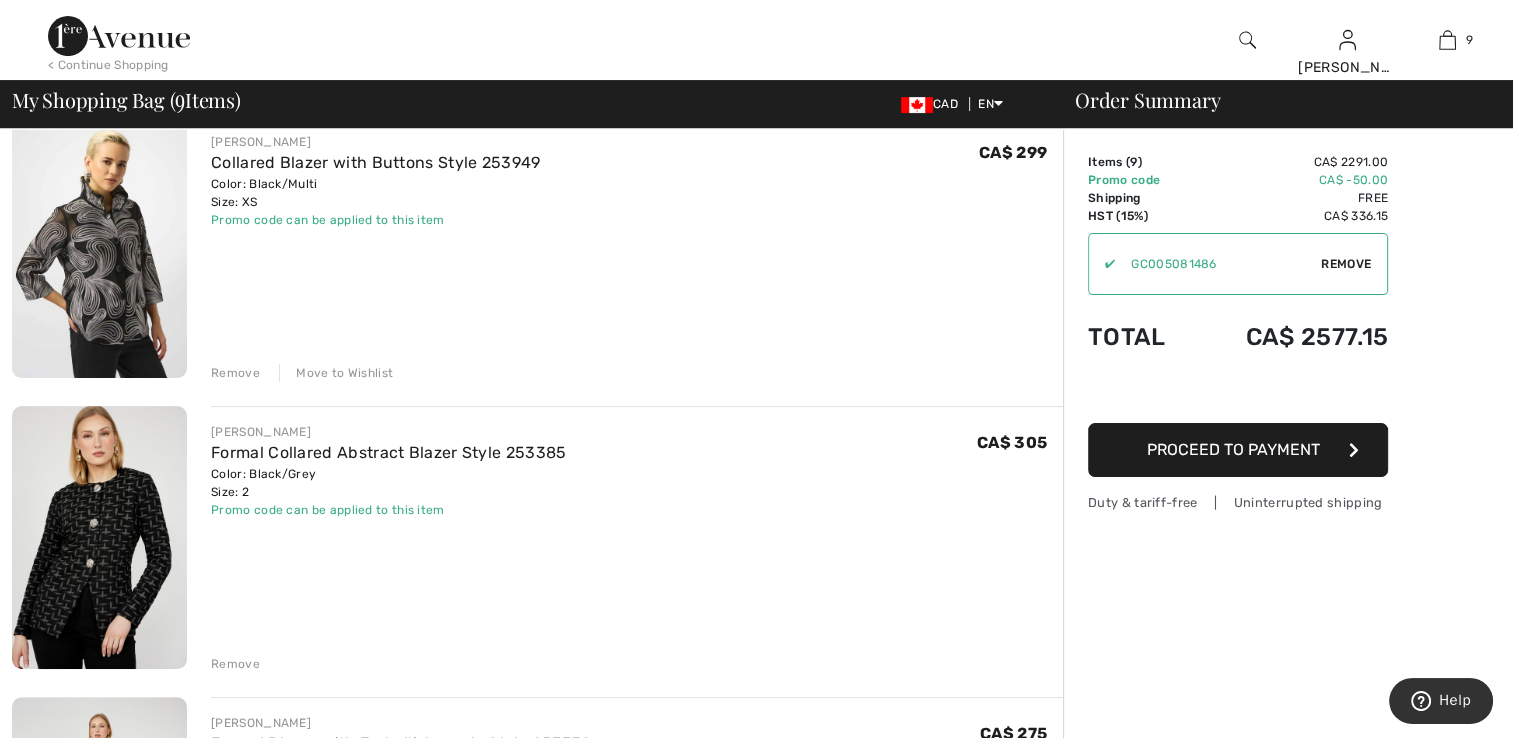 click at bounding box center [99, 537] 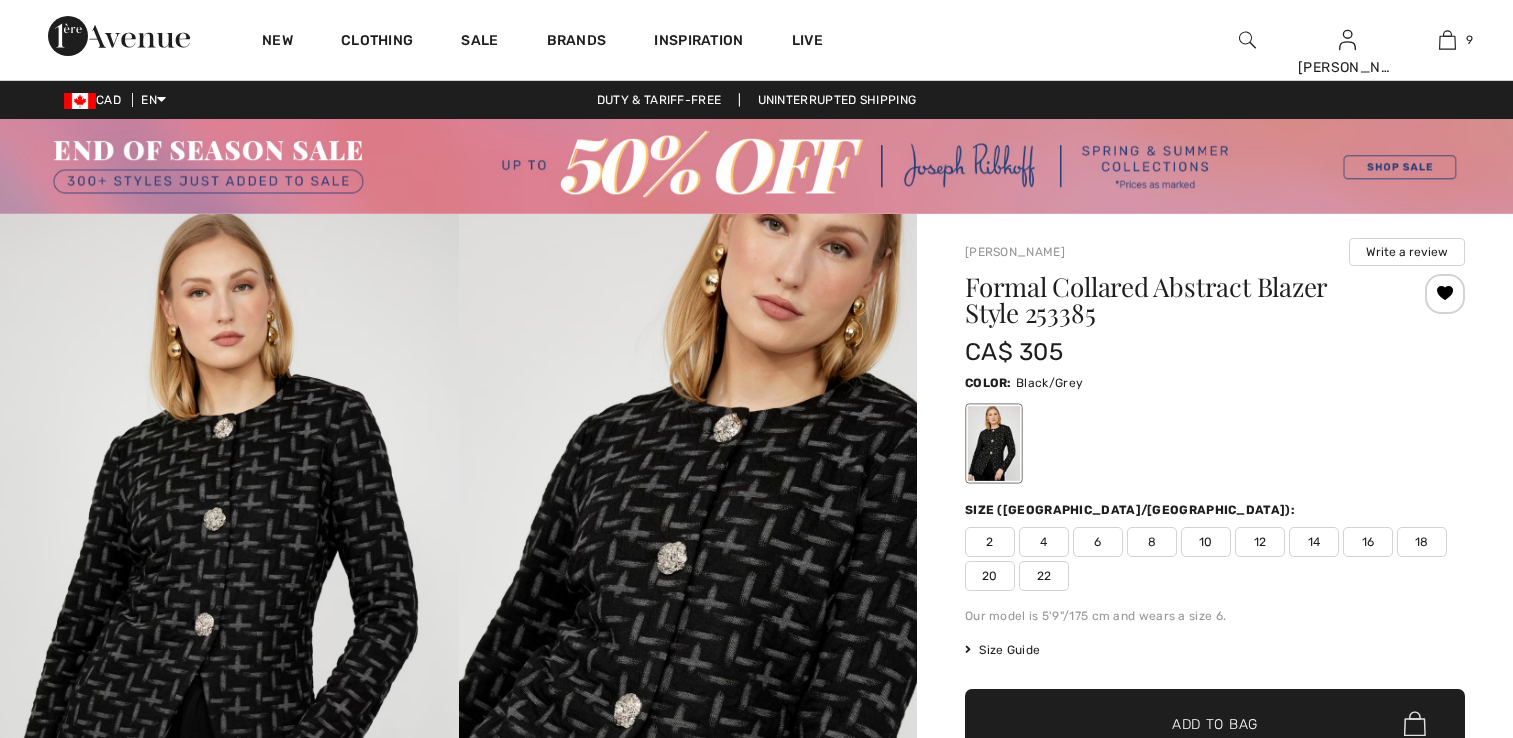scroll, scrollTop: 0, scrollLeft: 0, axis: both 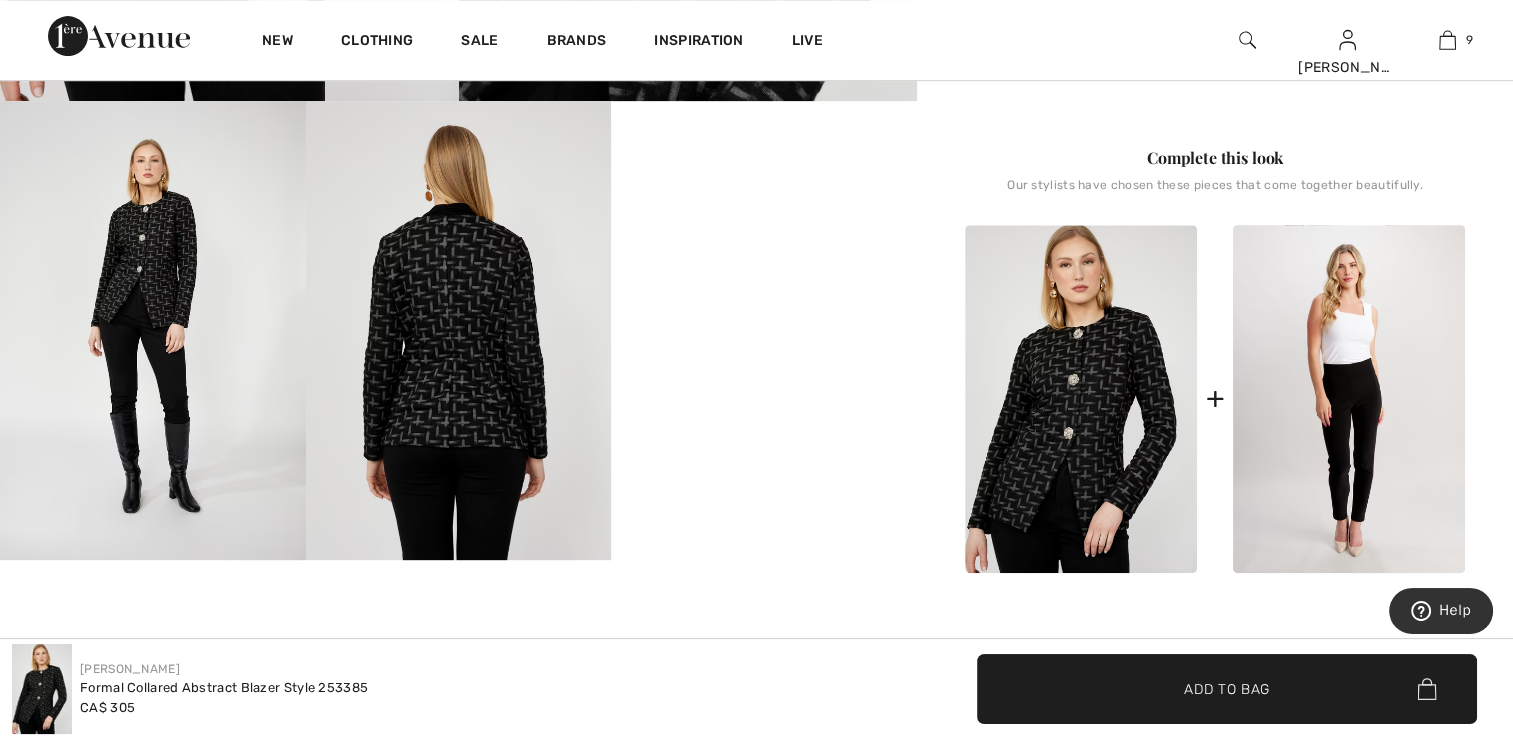 click at bounding box center (153, 330) 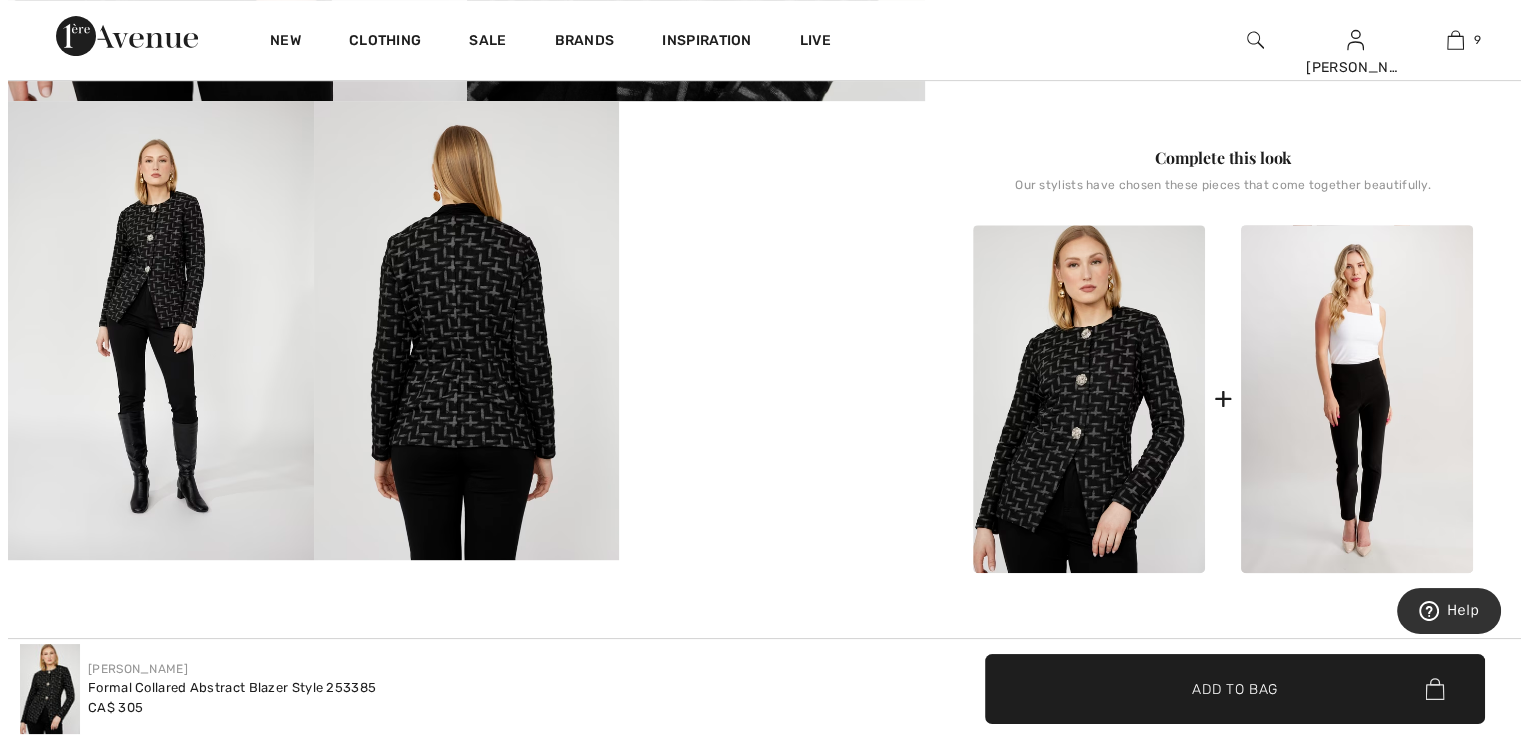 scroll, scrollTop: 800, scrollLeft: 0, axis: vertical 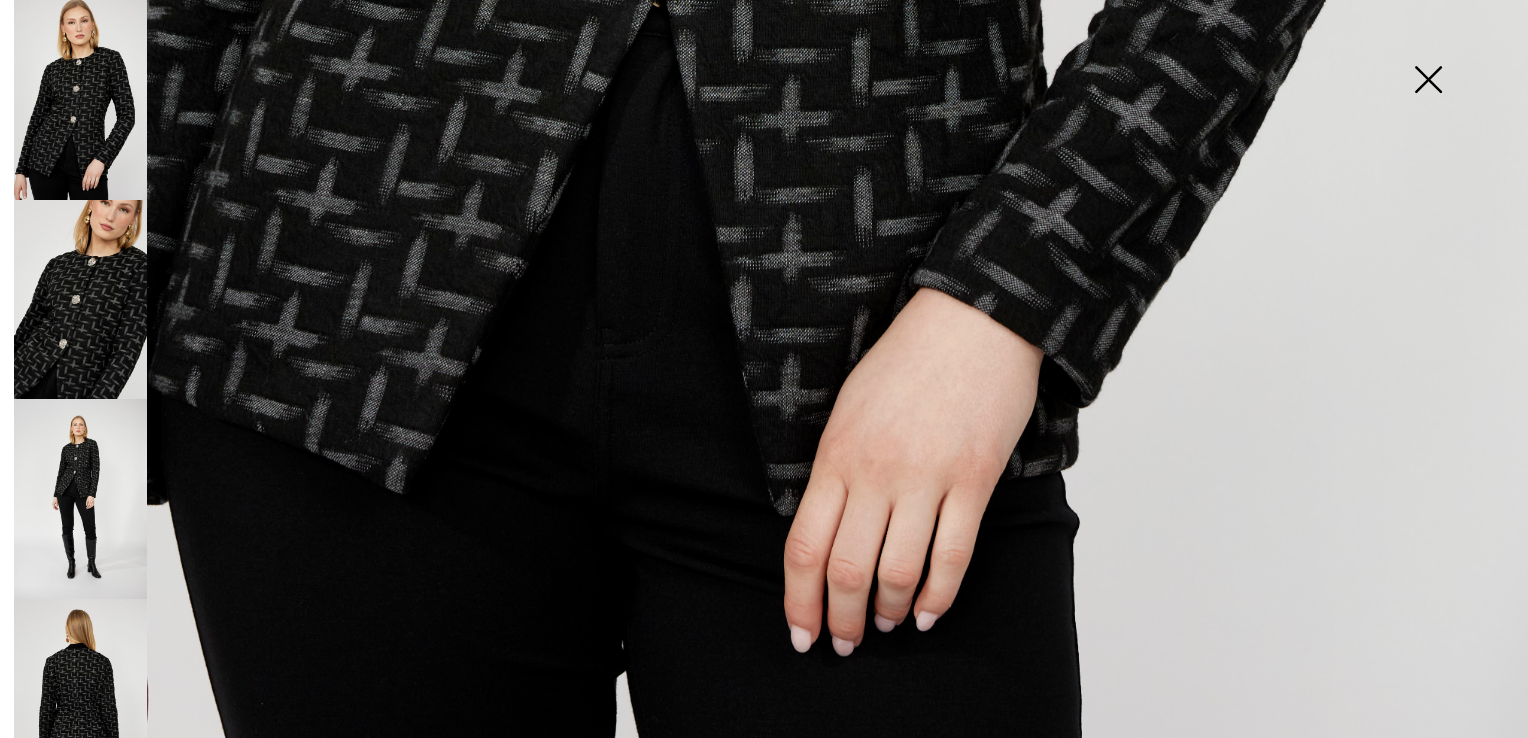 click at bounding box center [80, 300] 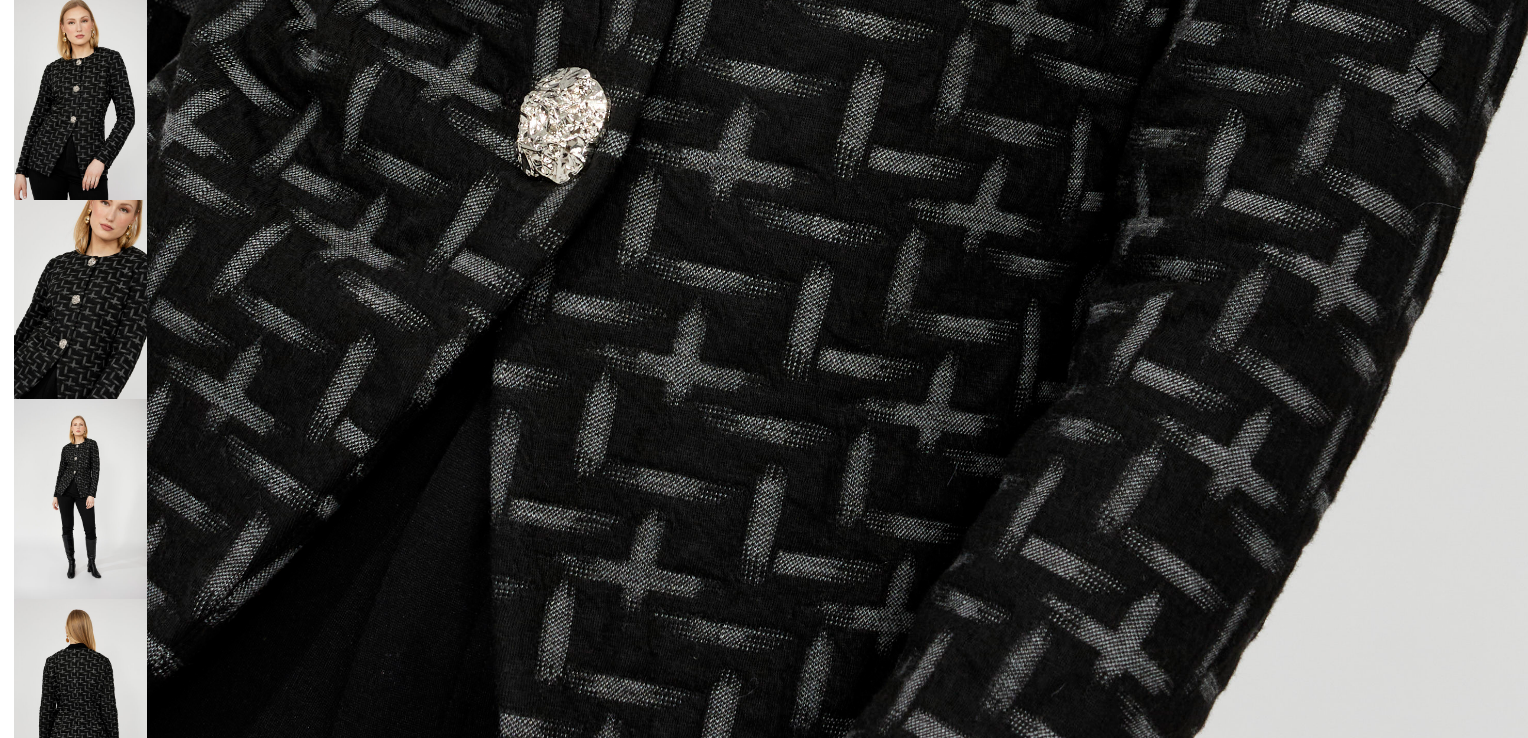 scroll, scrollTop: 1530, scrollLeft: 0, axis: vertical 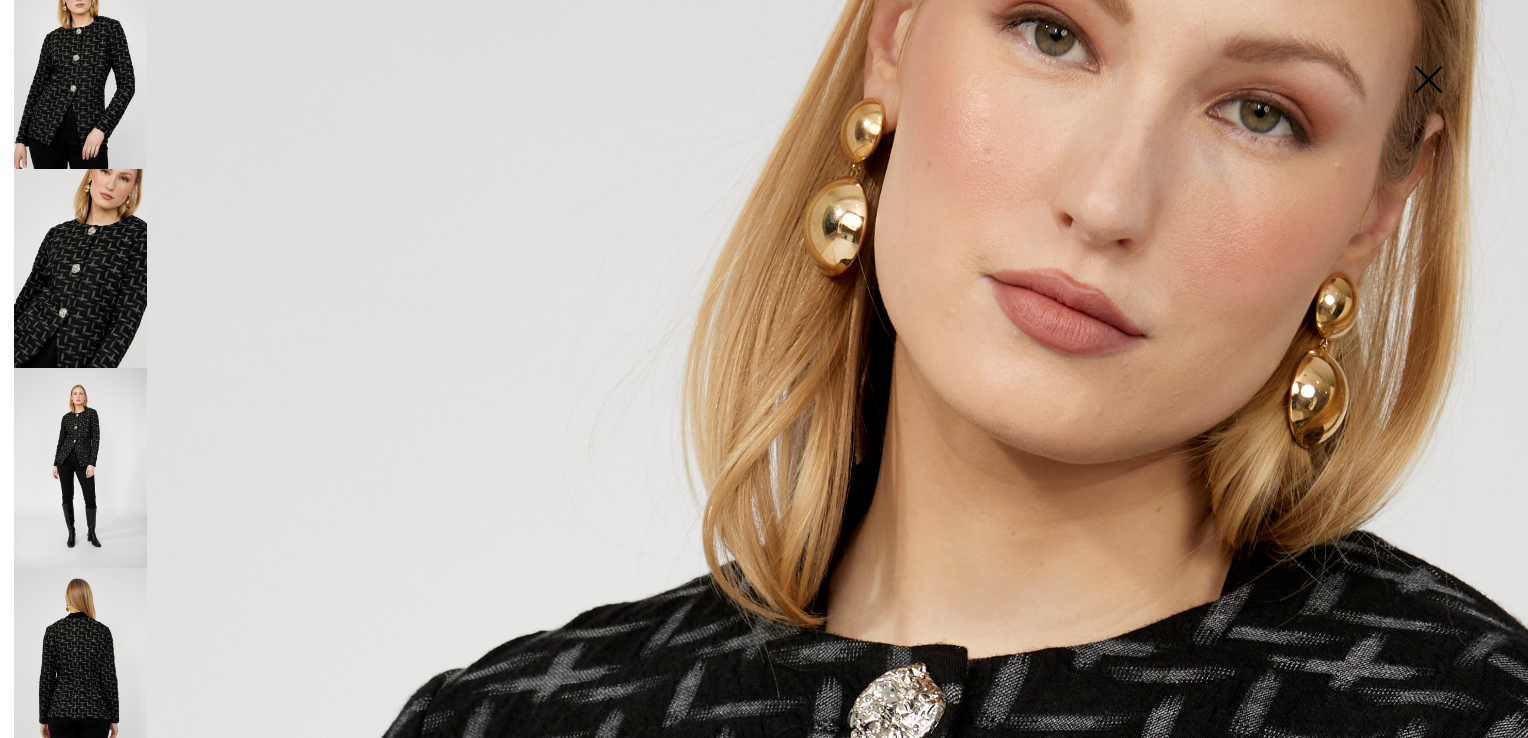 click at bounding box center [1428, 81] 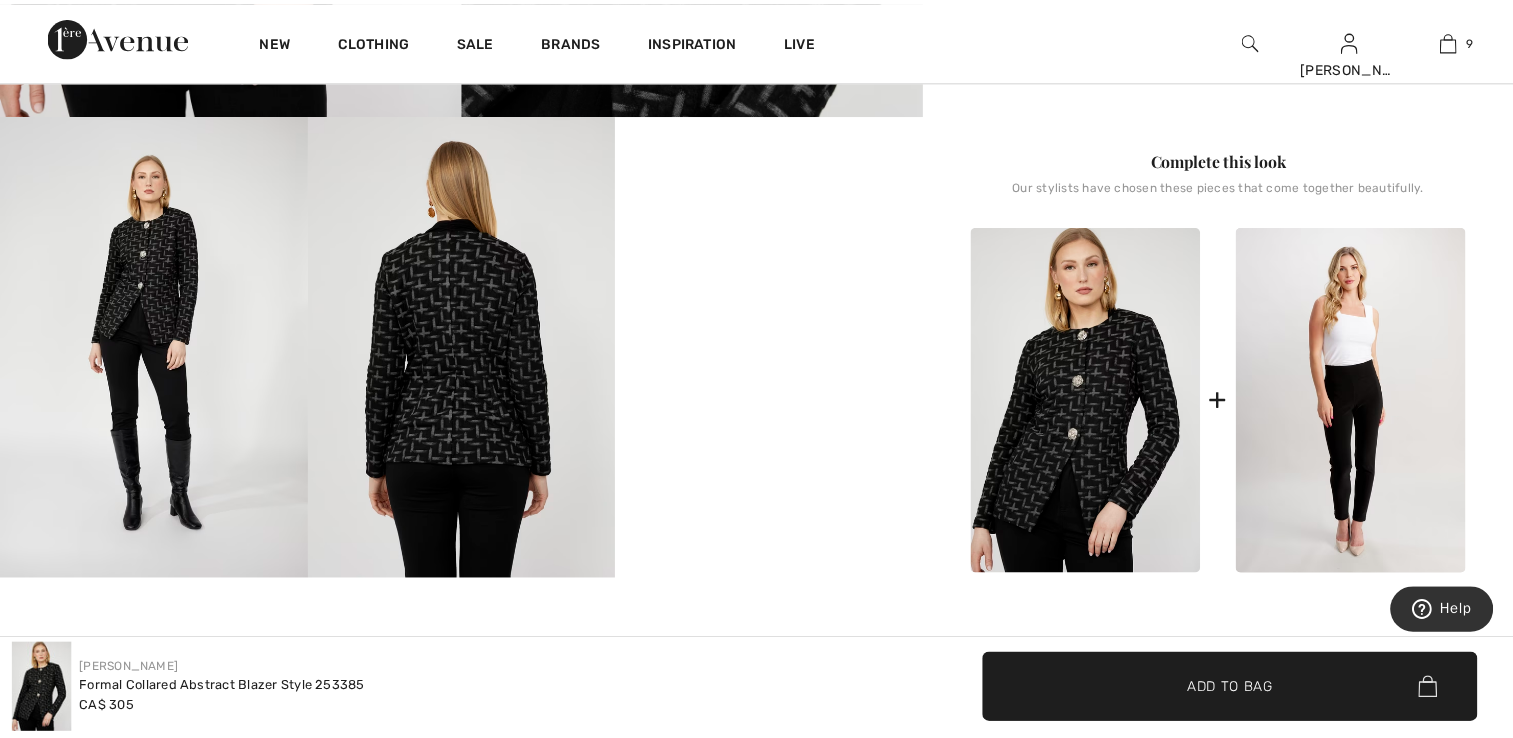 scroll, scrollTop: 800, scrollLeft: 0, axis: vertical 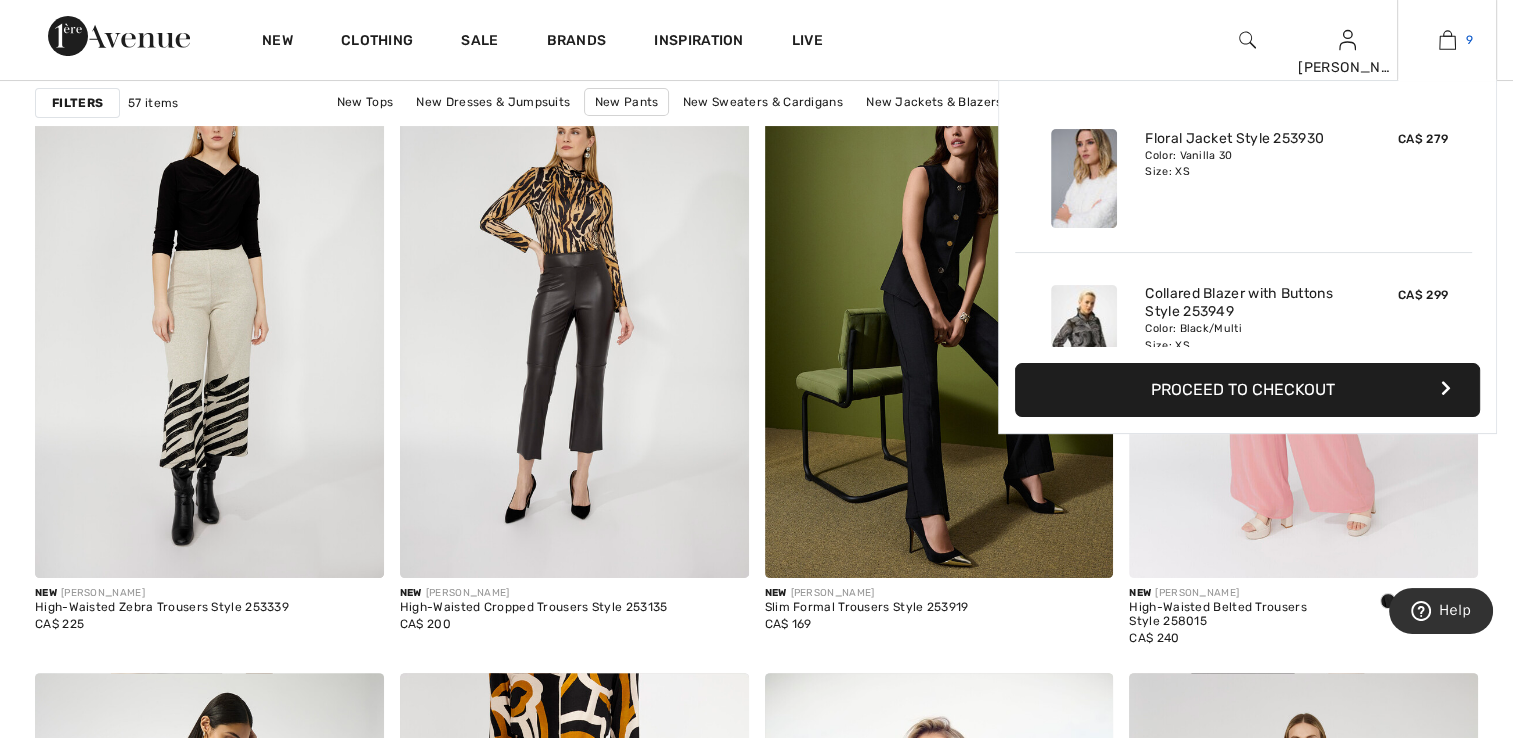 click at bounding box center (1447, 40) 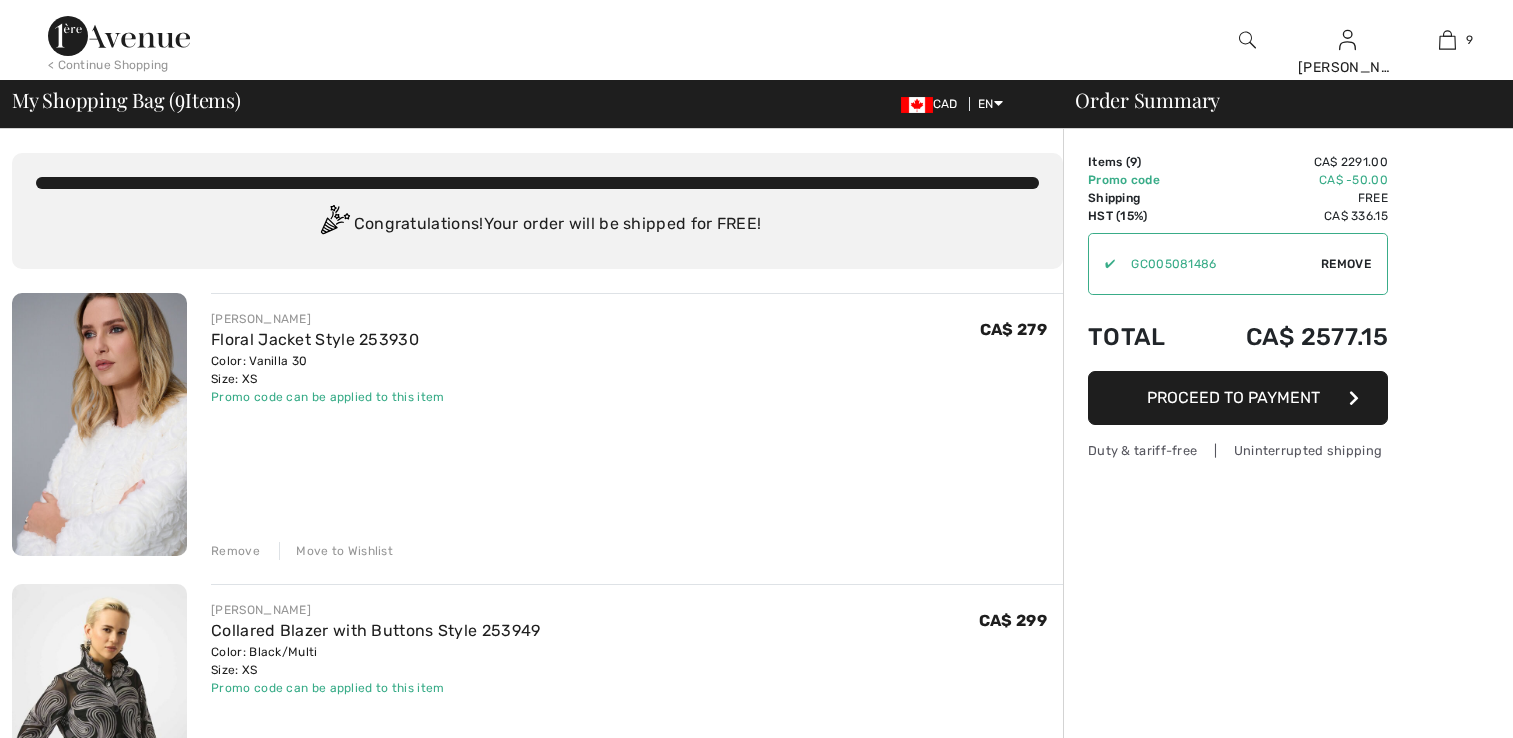 scroll, scrollTop: 0, scrollLeft: 0, axis: both 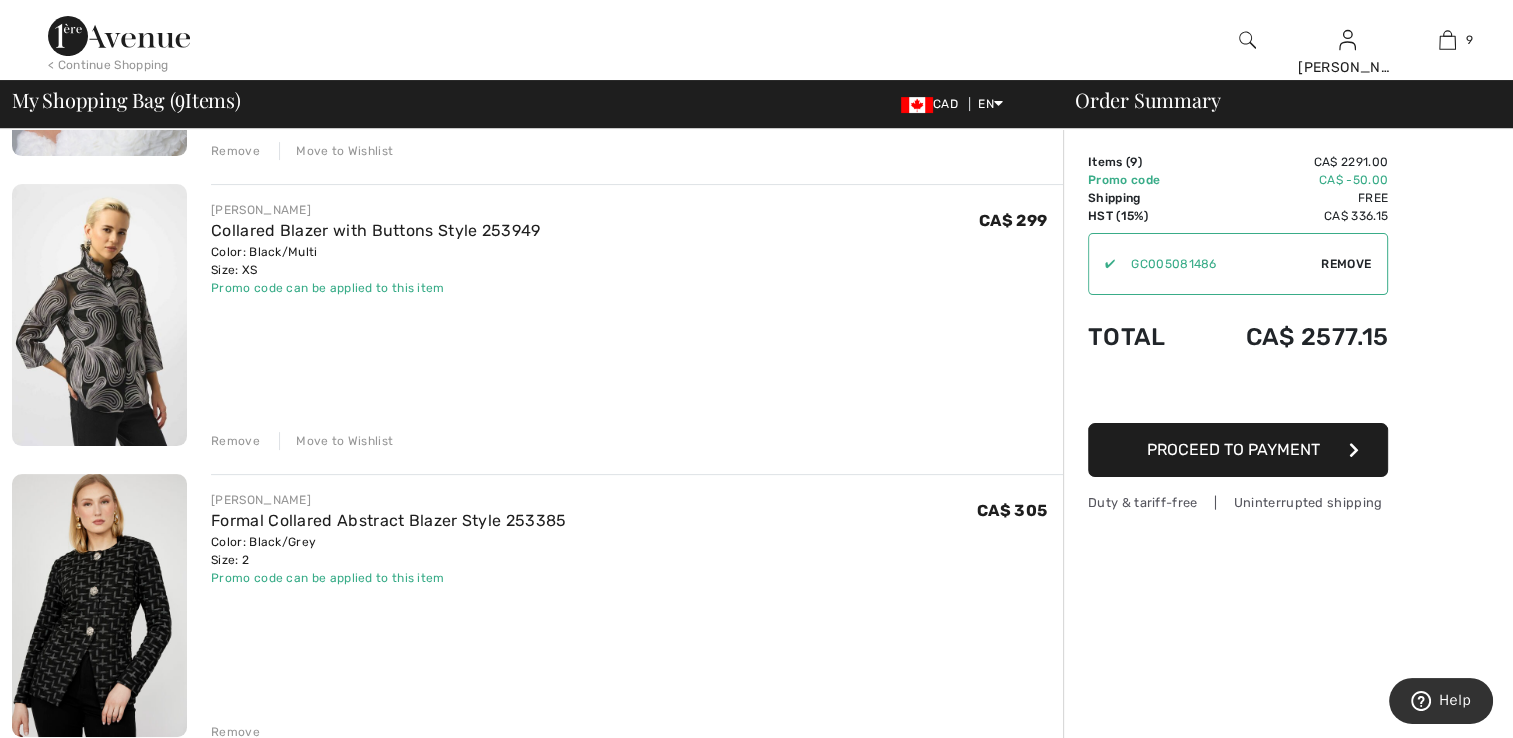 click at bounding box center (99, 315) 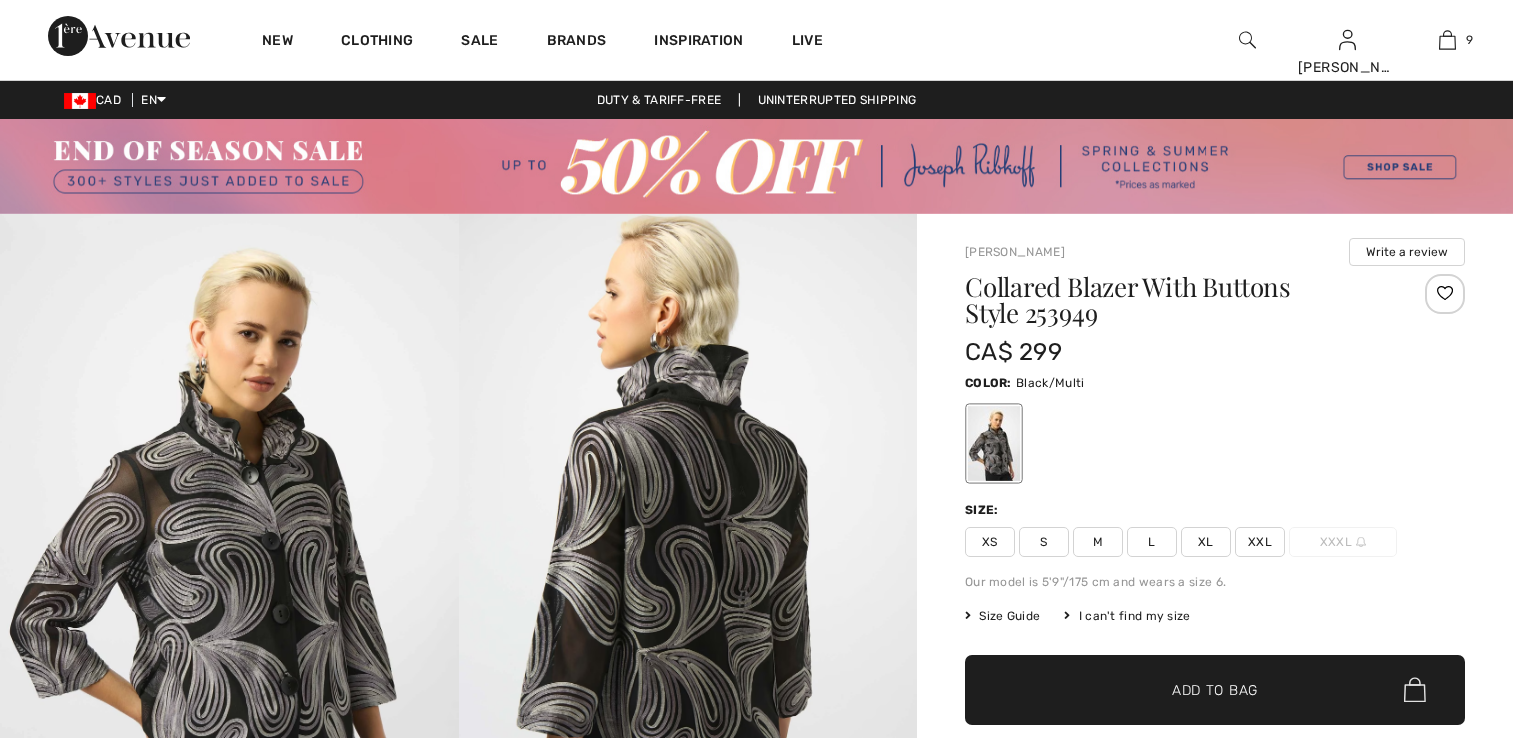 scroll, scrollTop: 0, scrollLeft: 0, axis: both 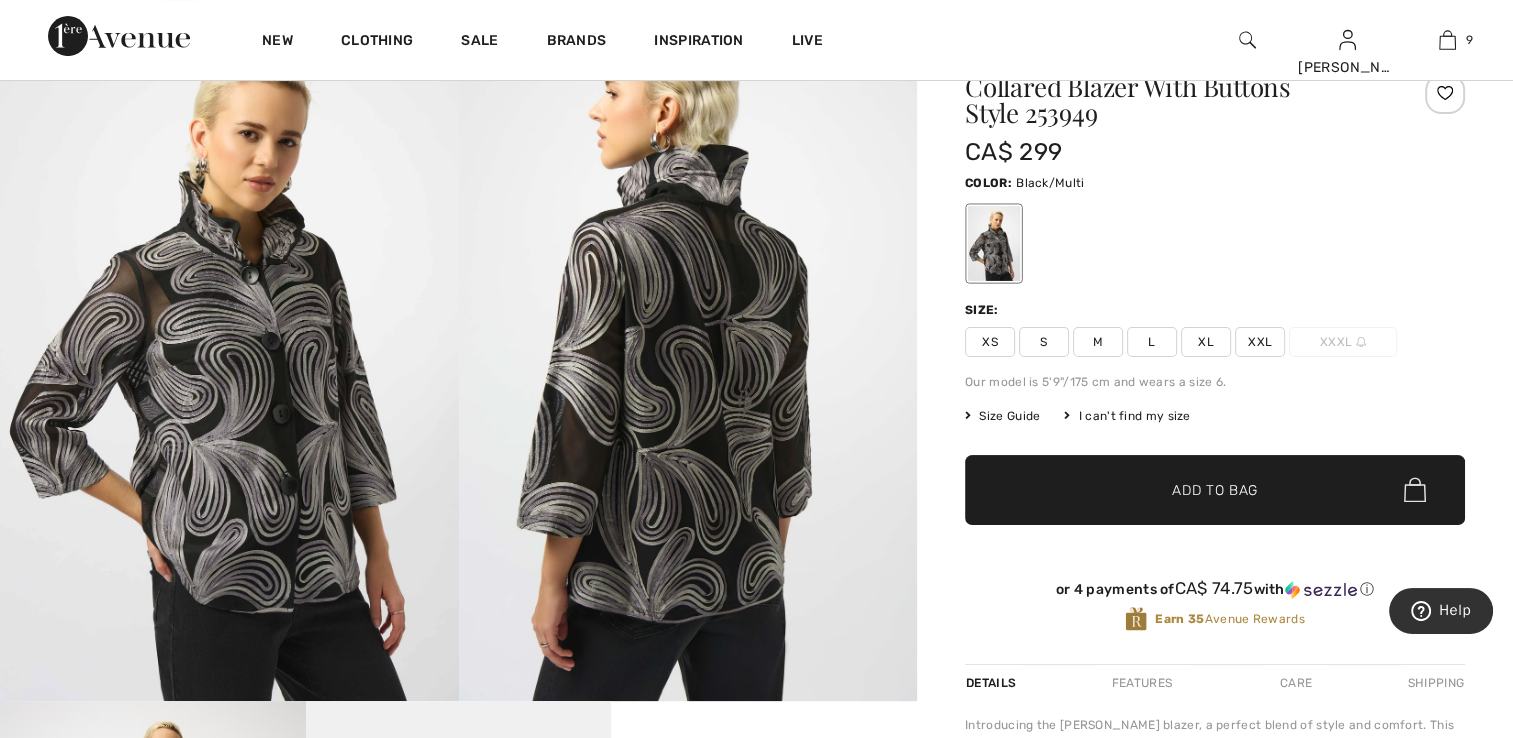 click at bounding box center [229, 357] 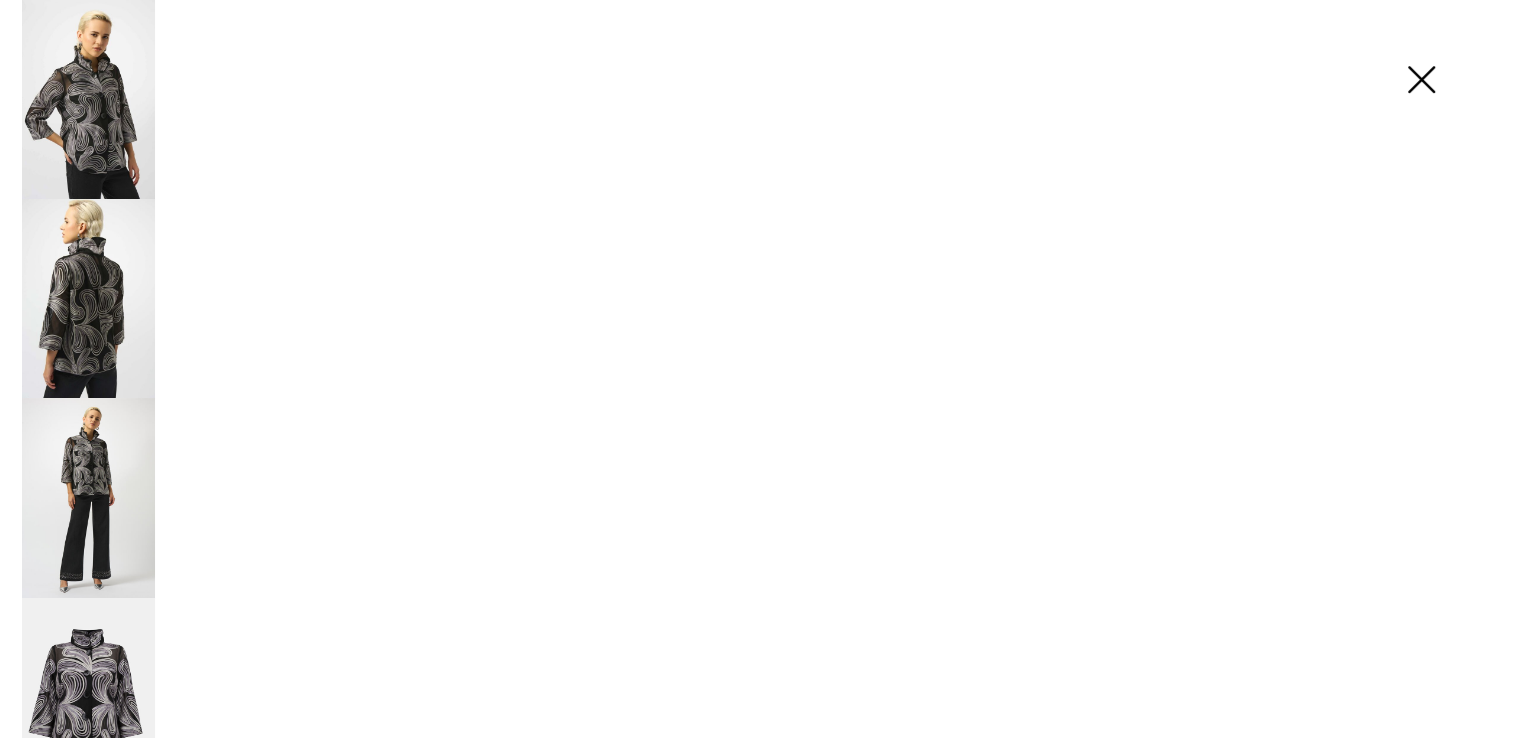 scroll, scrollTop: 200, scrollLeft: 0, axis: vertical 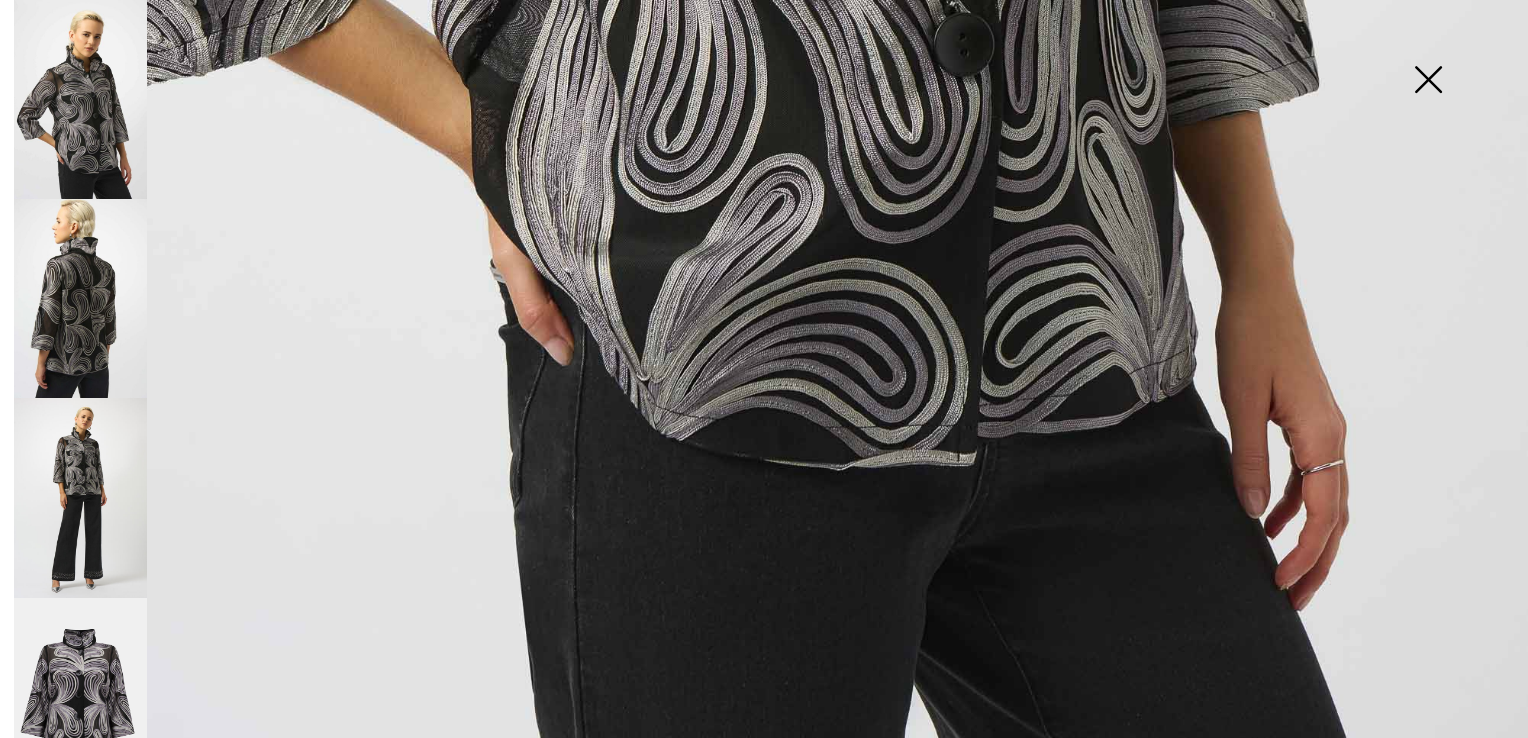 click at bounding box center [80, 298] 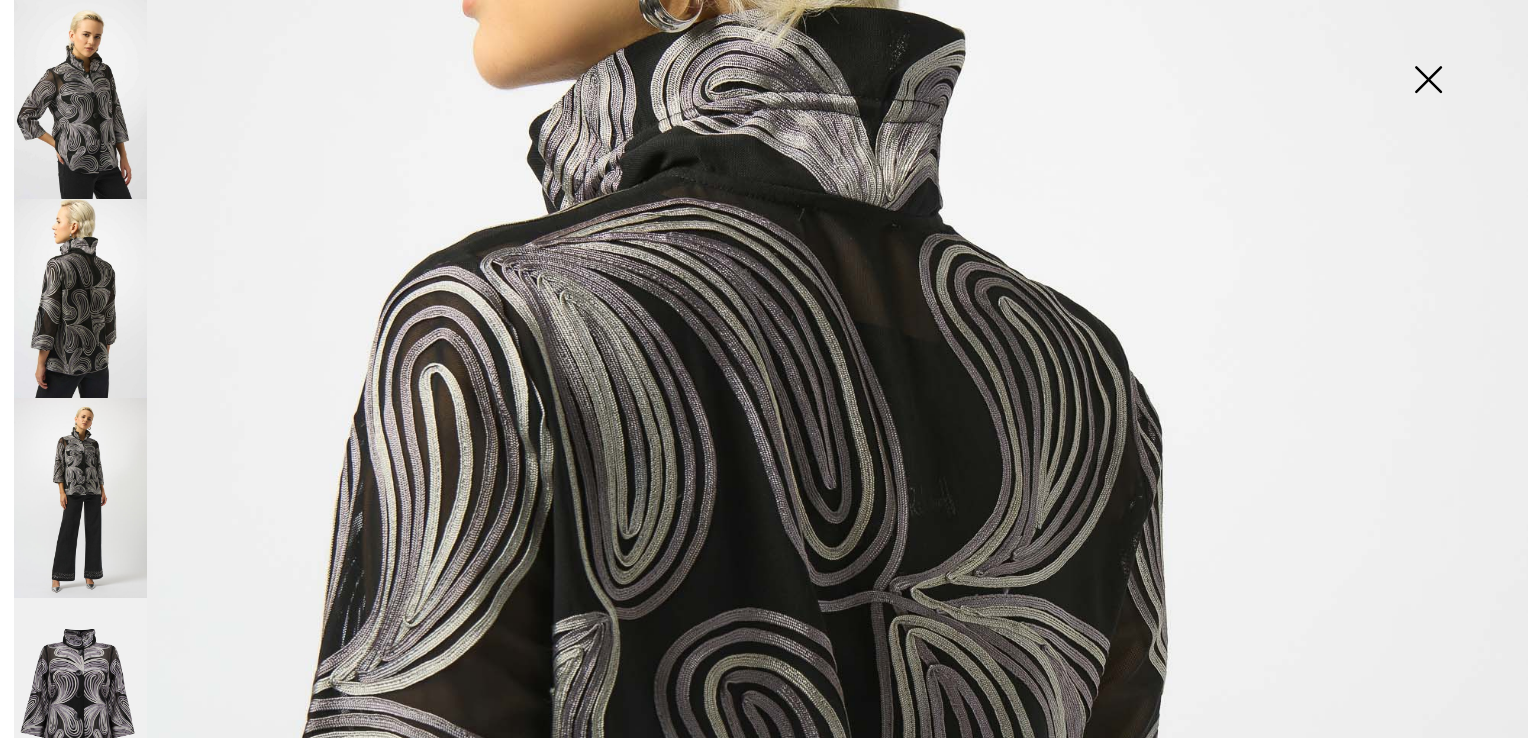 scroll, scrollTop: 328, scrollLeft: 0, axis: vertical 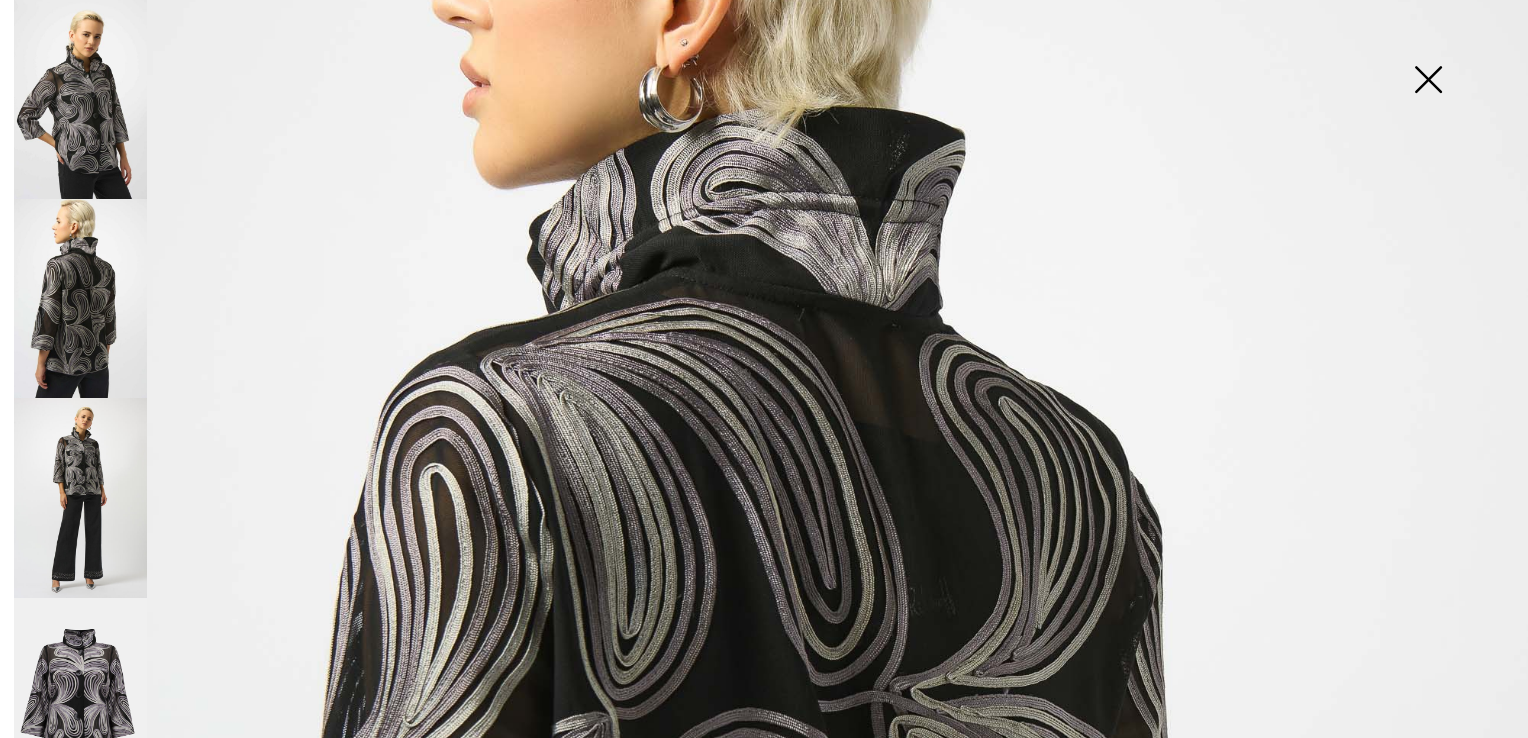 click at bounding box center (80, 497) 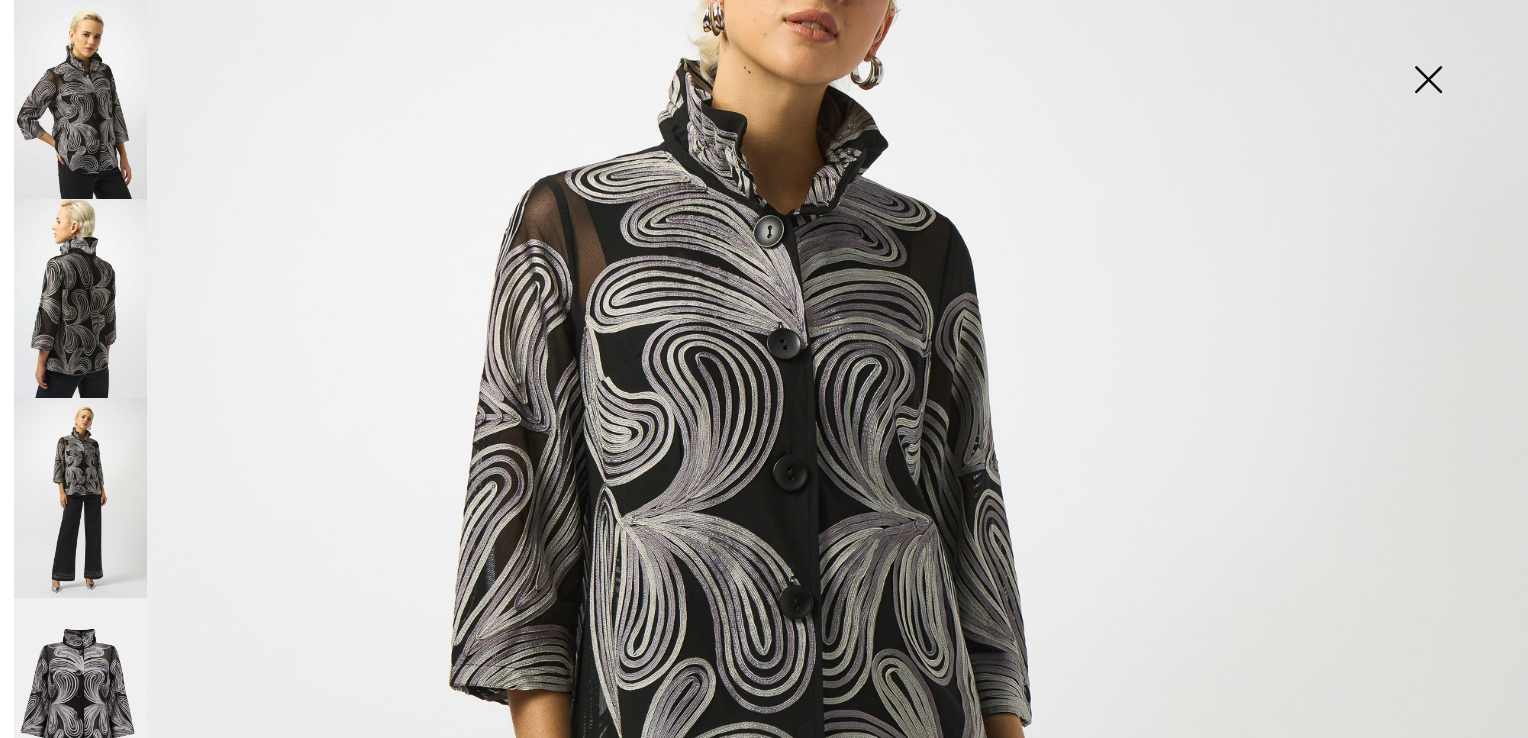 scroll, scrollTop: 128, scrollLeft: 0, axis: vertical 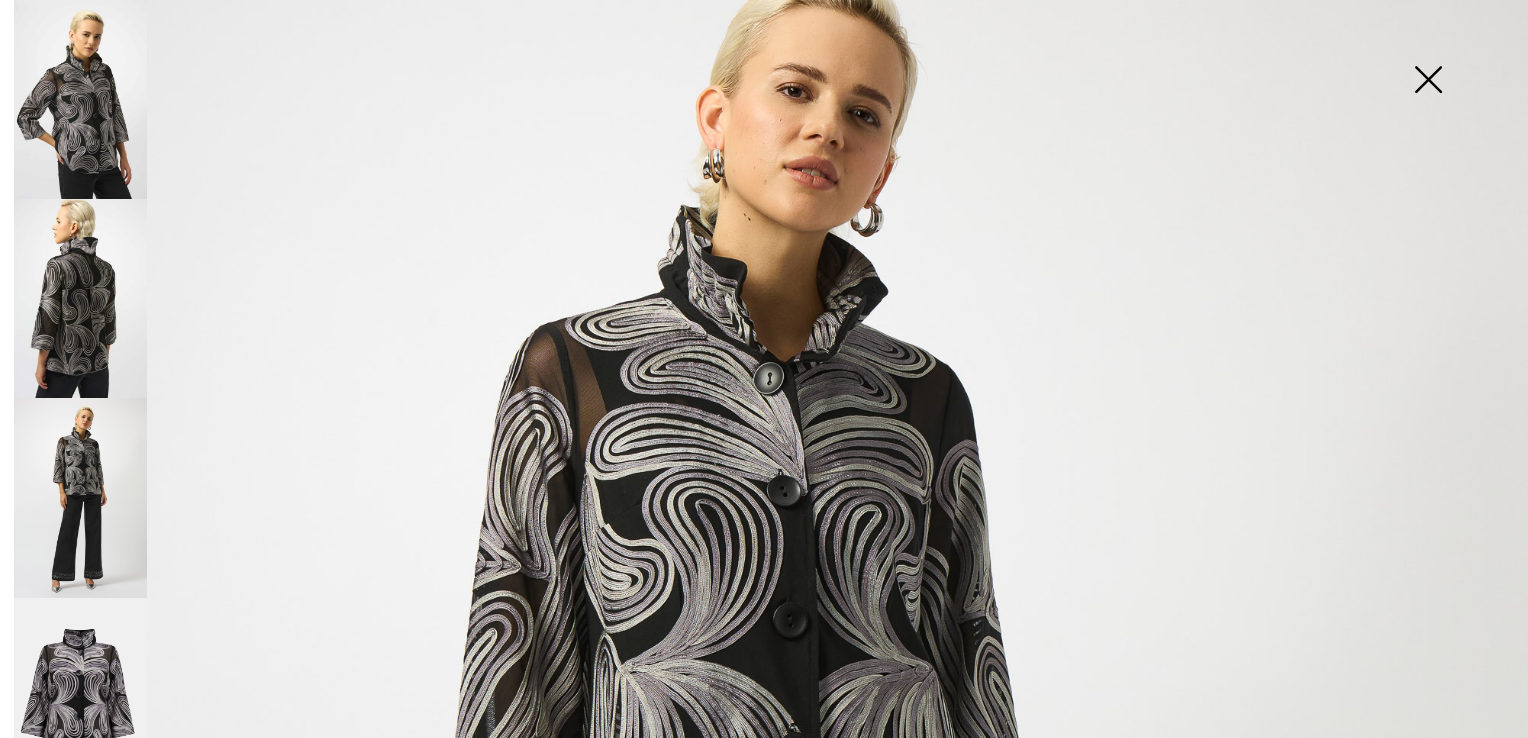 click at bounding box center (80, 698) 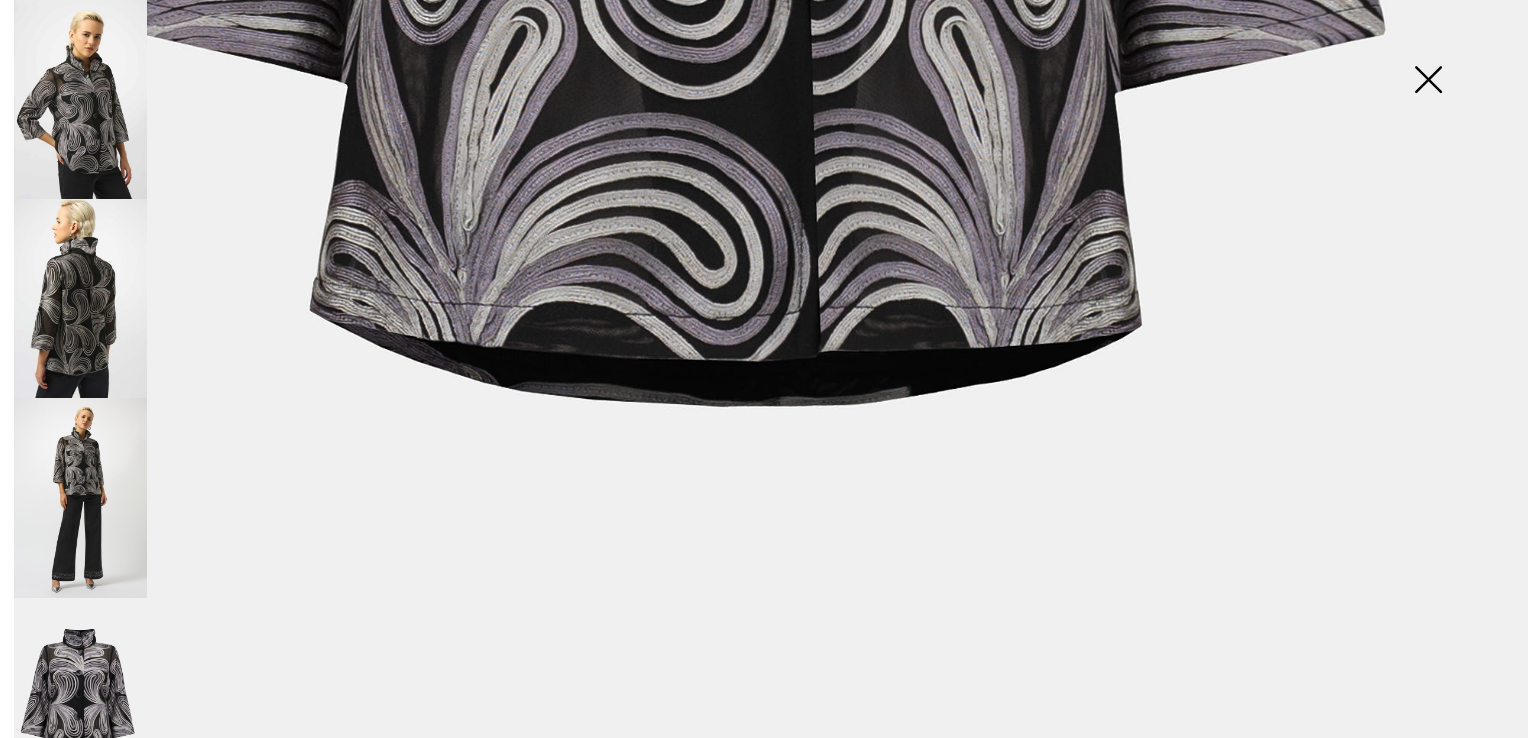 scroll, scrollTop: 1531, scrollLeft: 0, axis: vertical 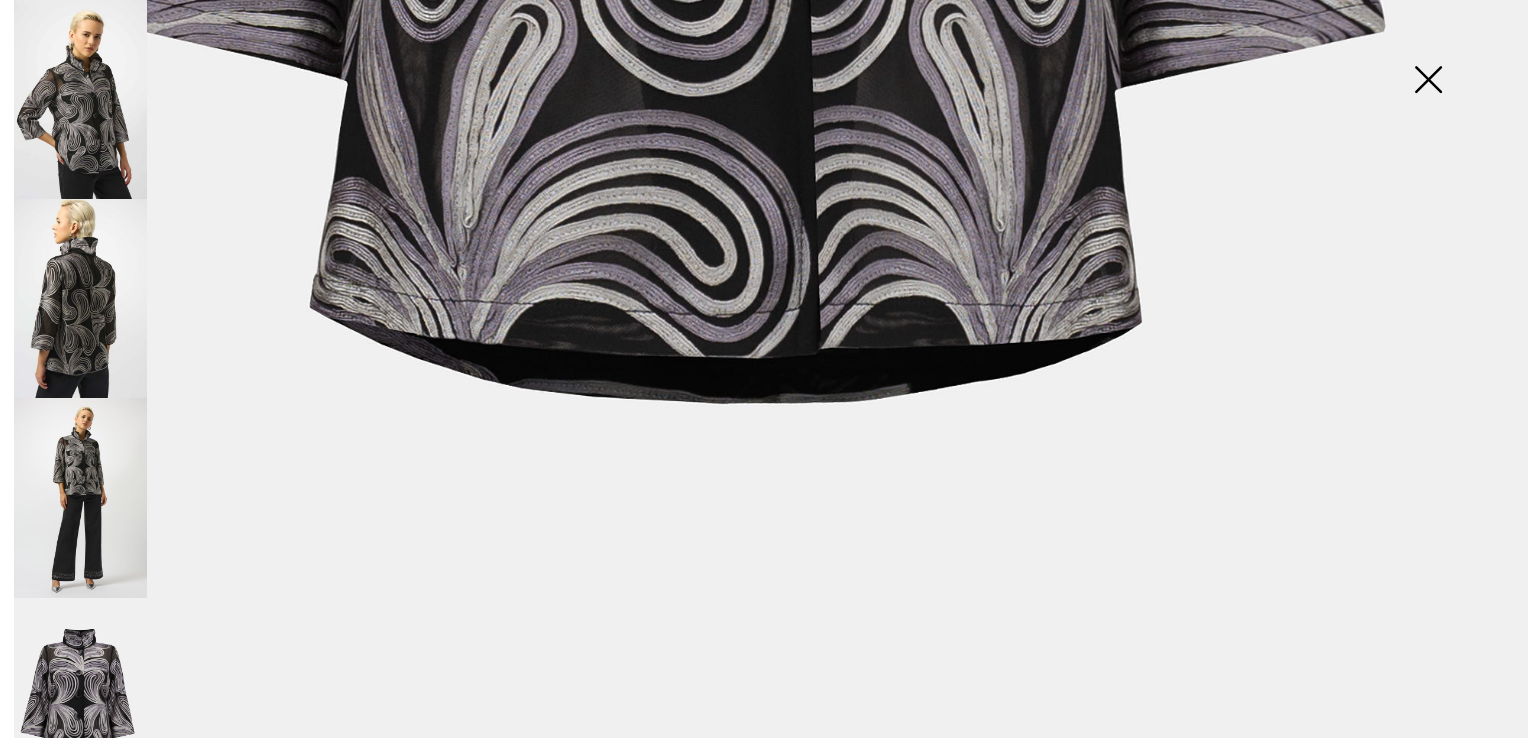 click at bounding box center (1428, 81) 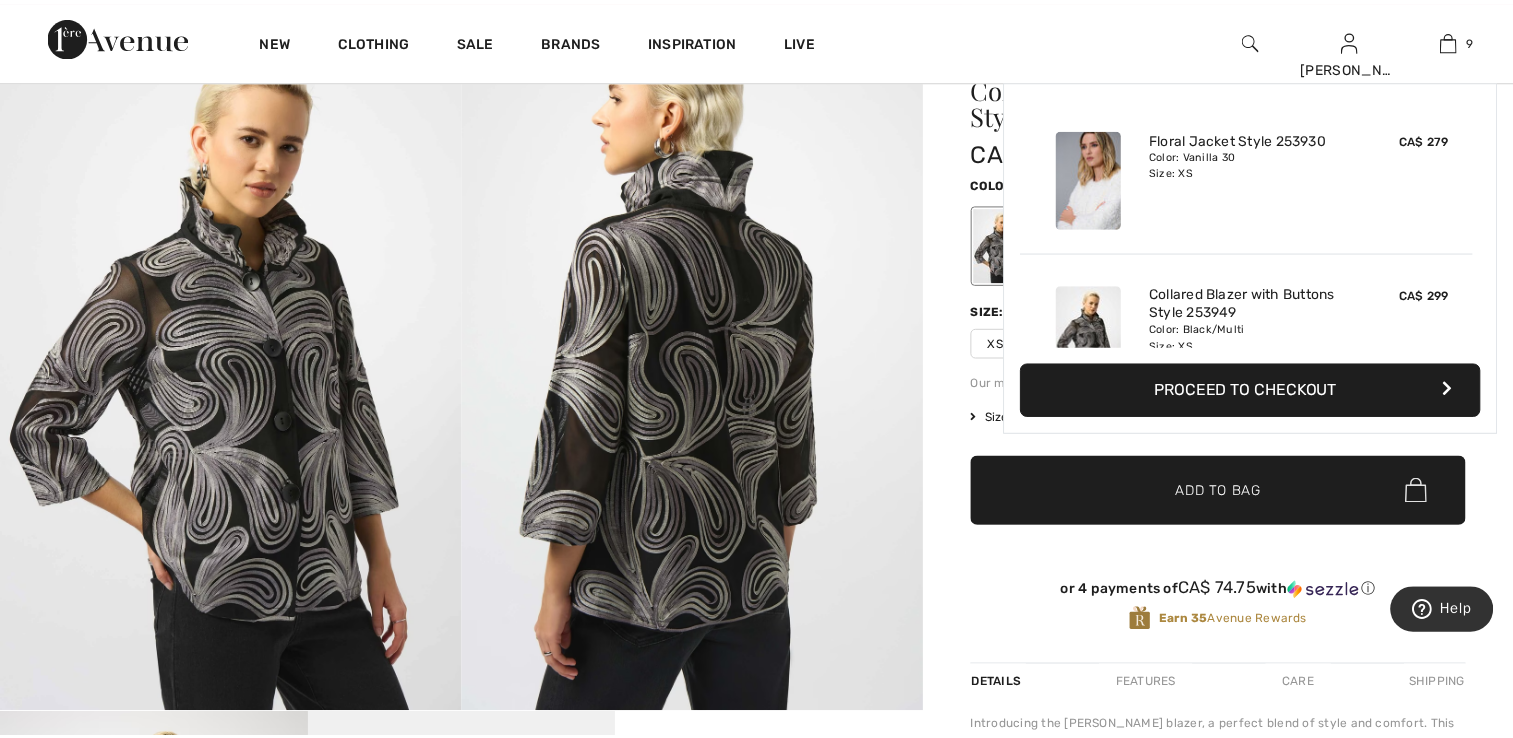 scroll, scrollTop: 200, scrollLeft: 0, axis: vertical 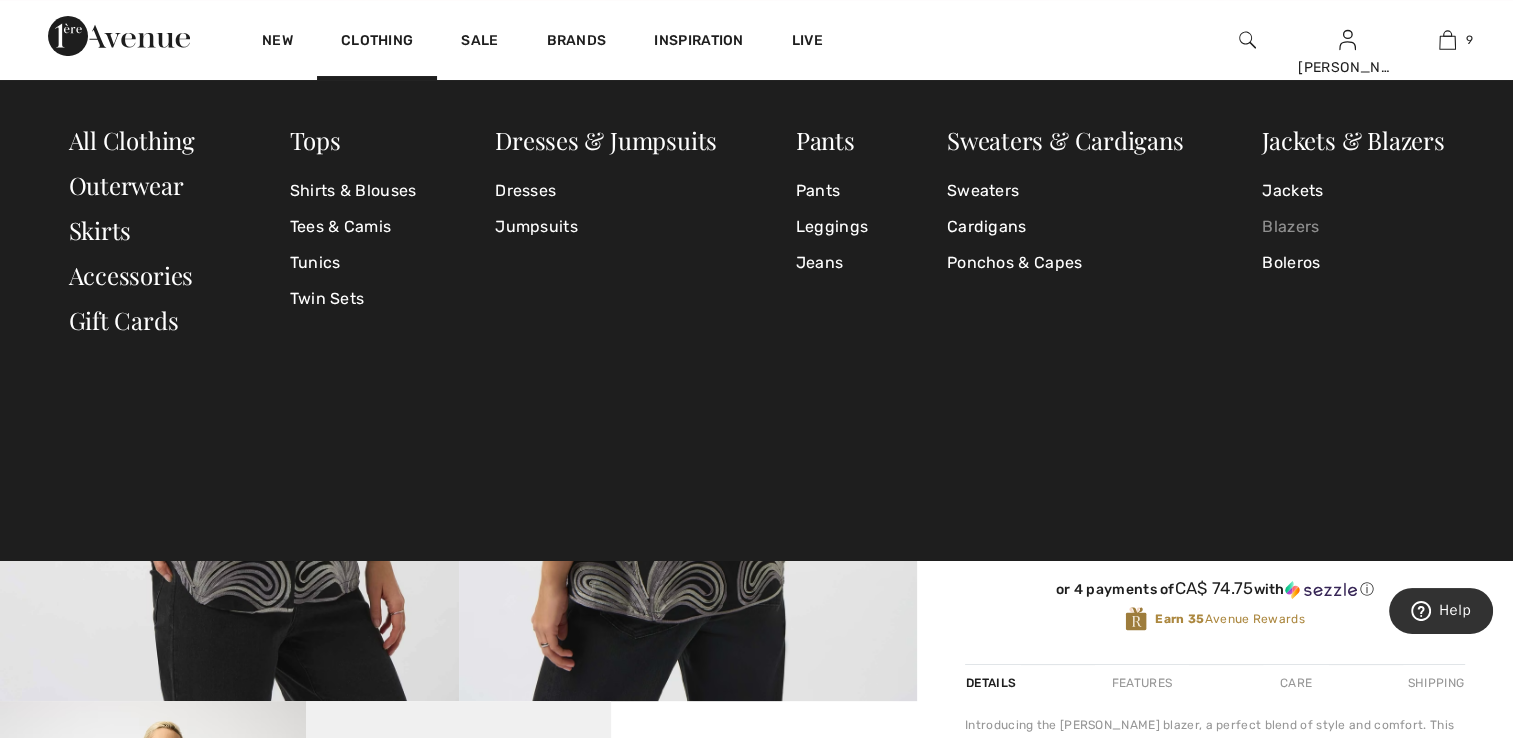click on "Blazers" at bounding box center (1353, 227) 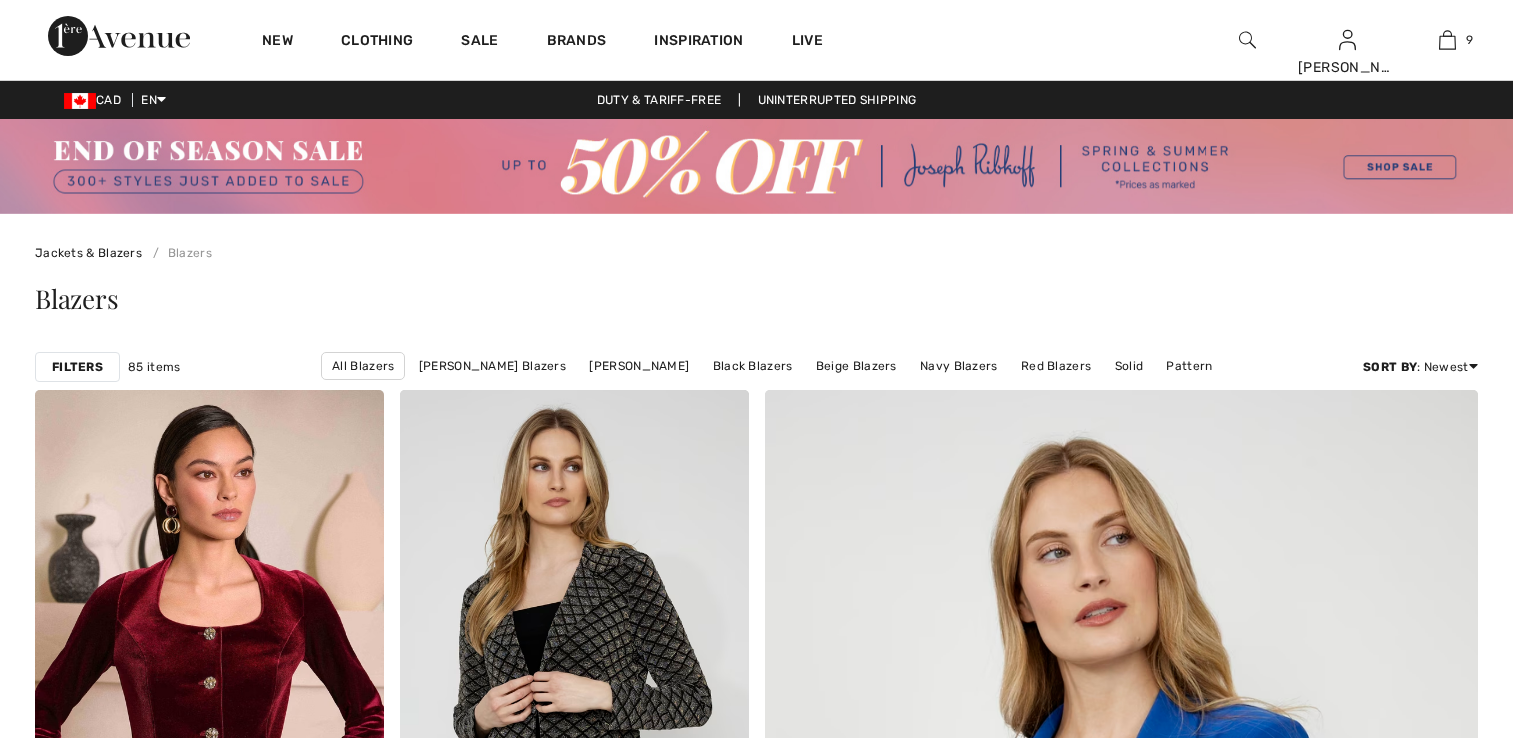 checkbox on "true" 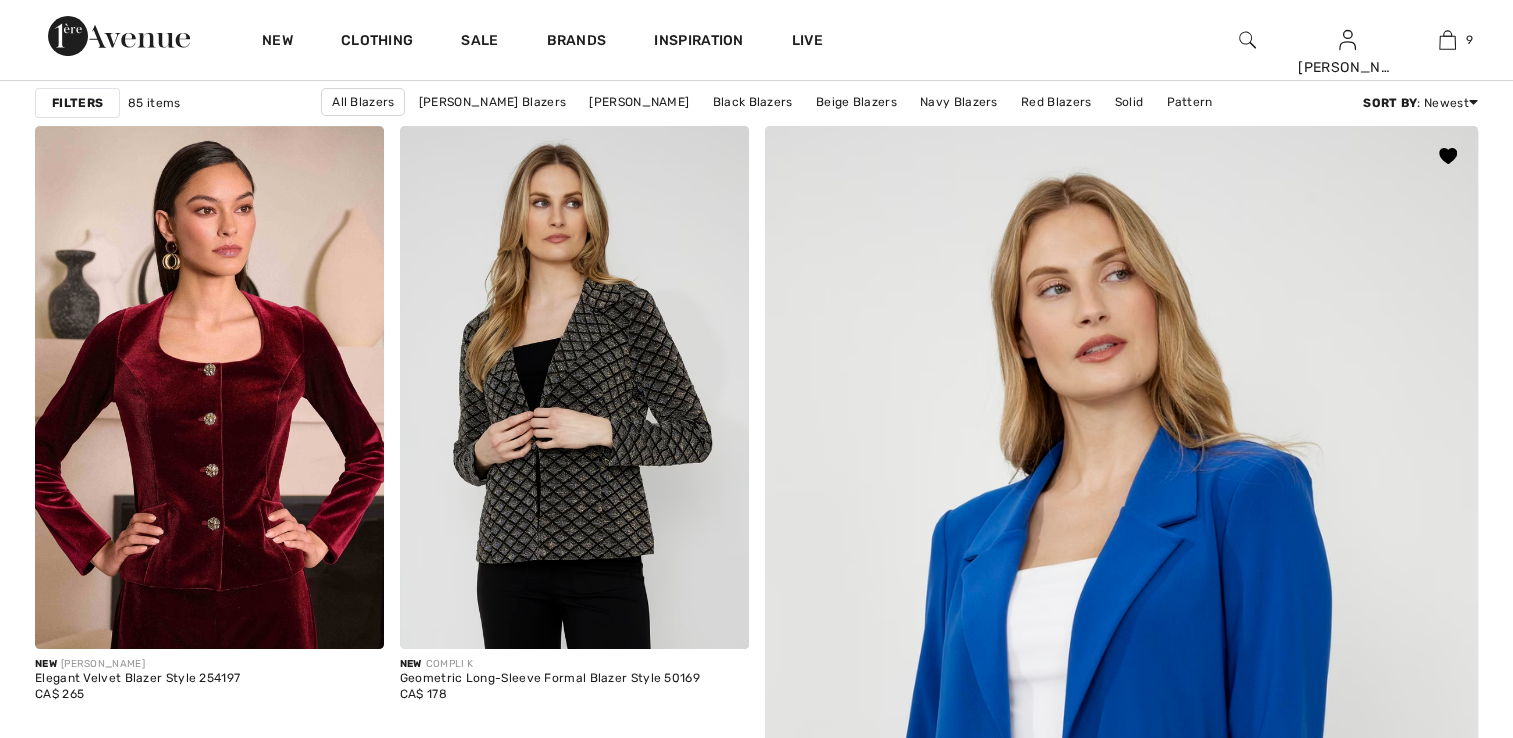 scroll, scrollTop: 0, scrollLeft: 0, axis: both 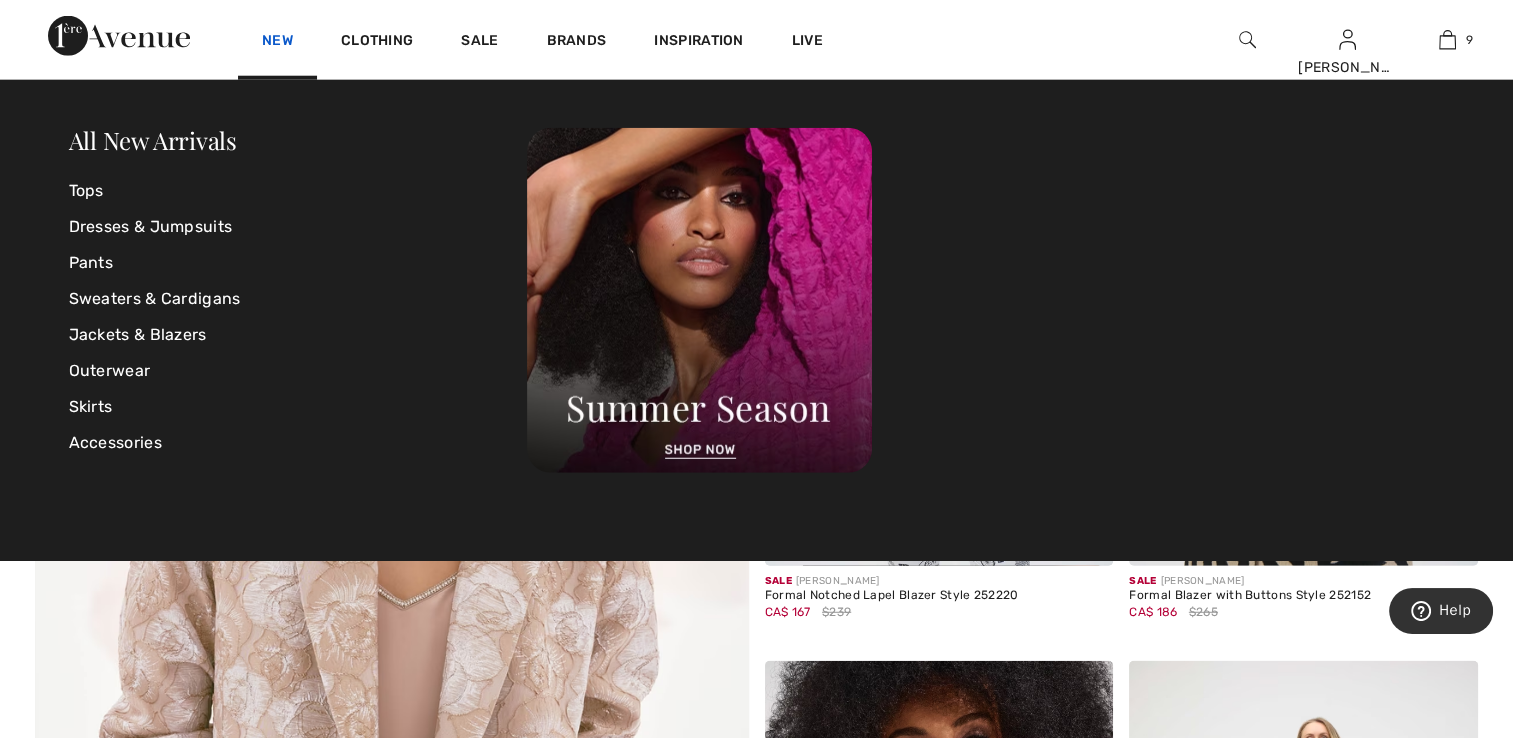 click on "New" at bounding box center [277, 42] 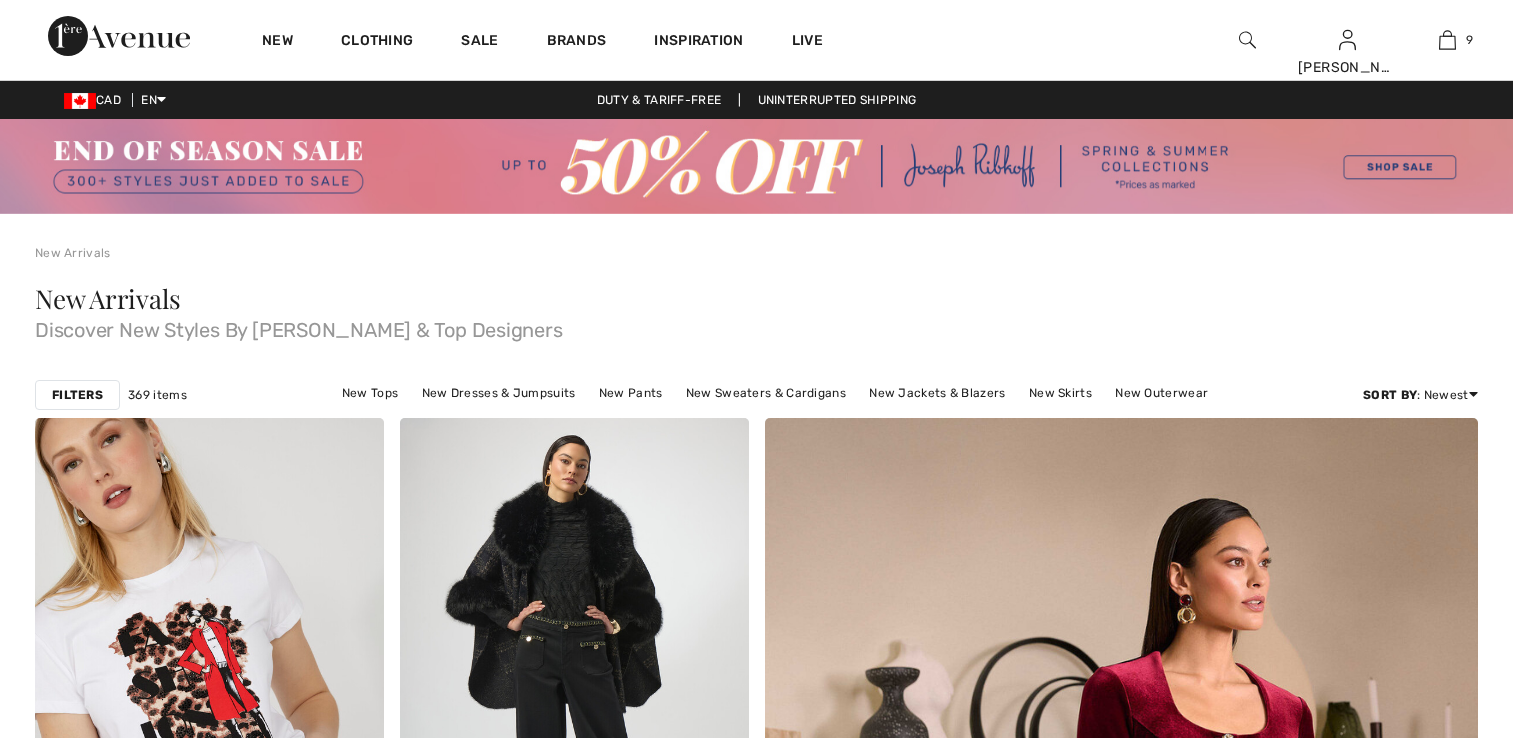 scroll, scrollTop: 0, scrollLeft: 0, axis: both 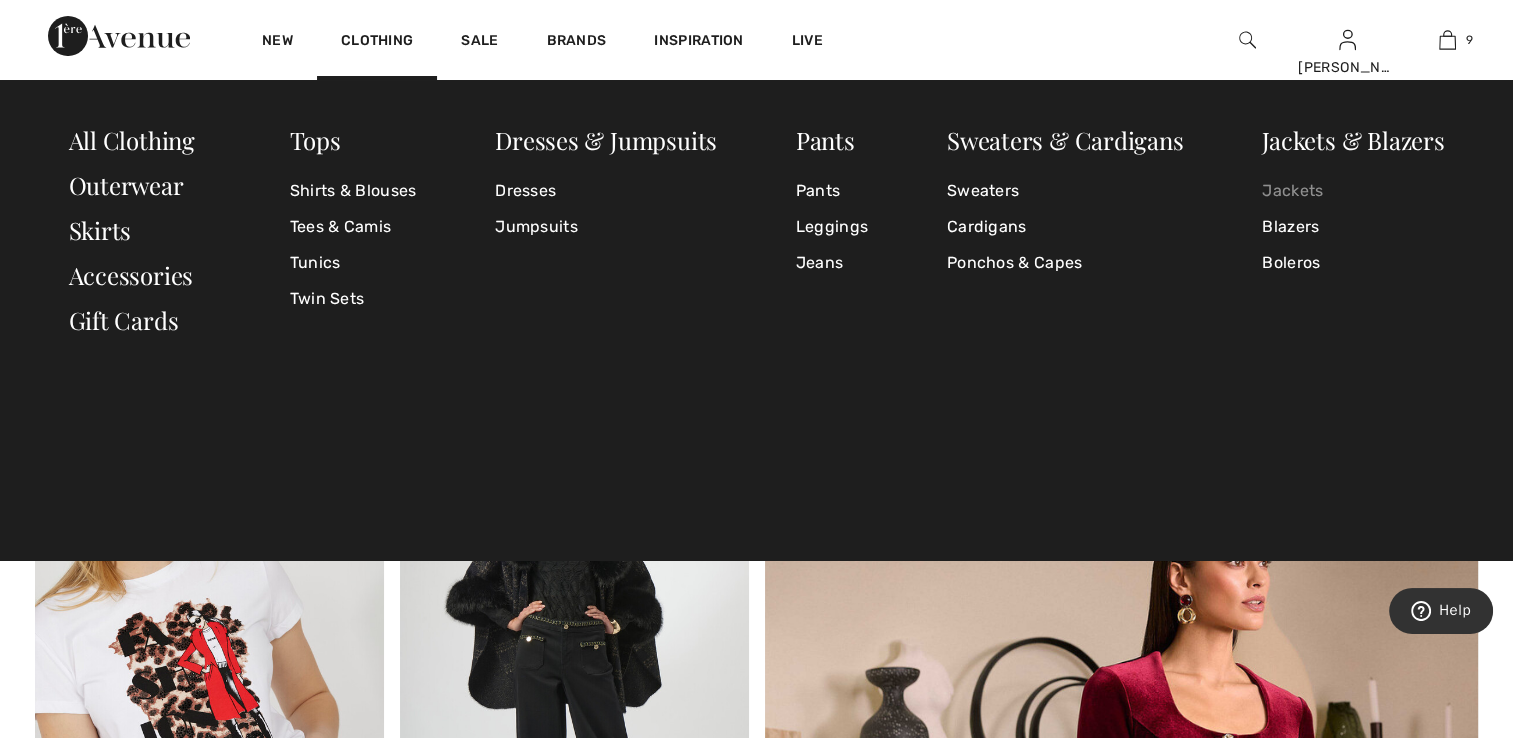 click on "Jackets" at bounding box center [1353, 191] 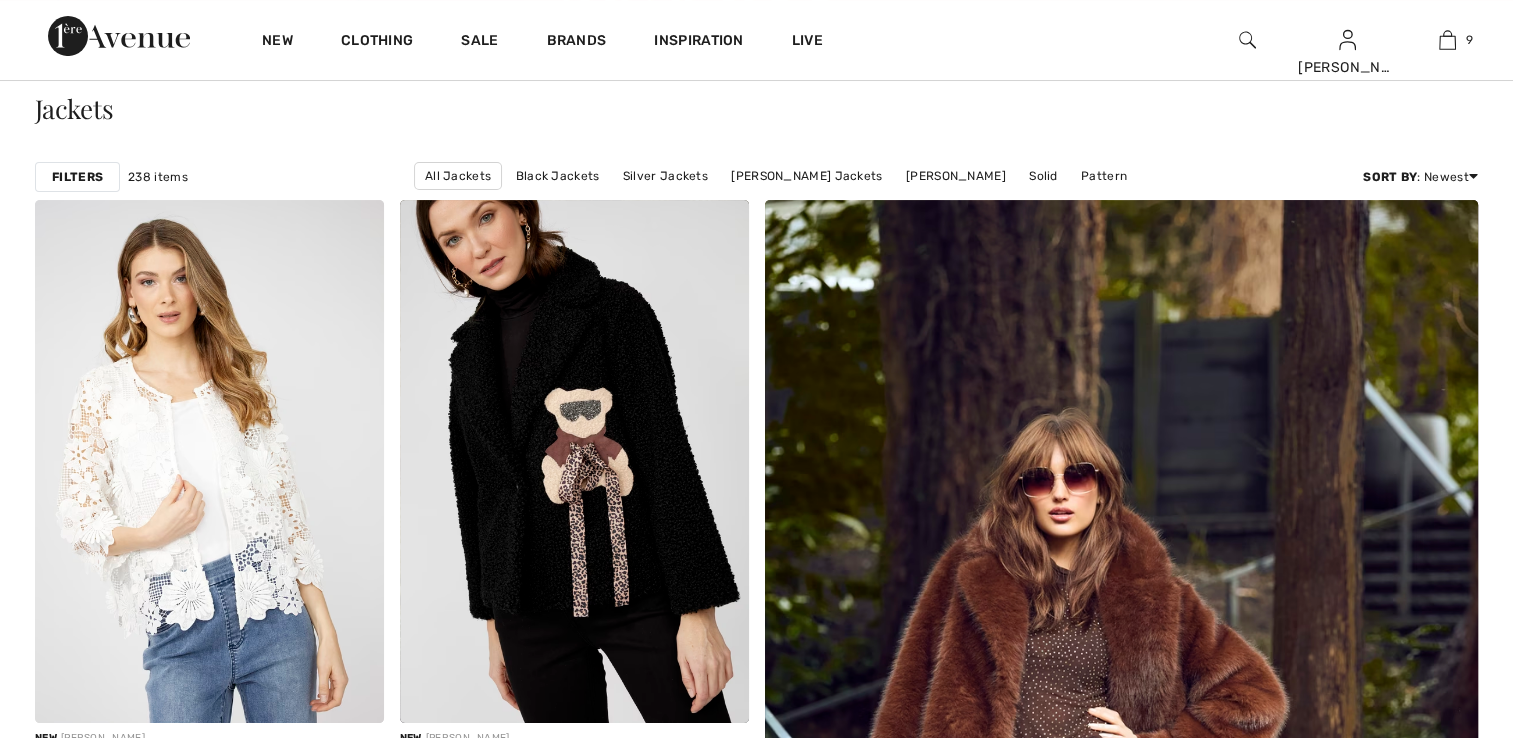 scroll, scrollTop: 304, scrollLeft: 0, axis: vertical 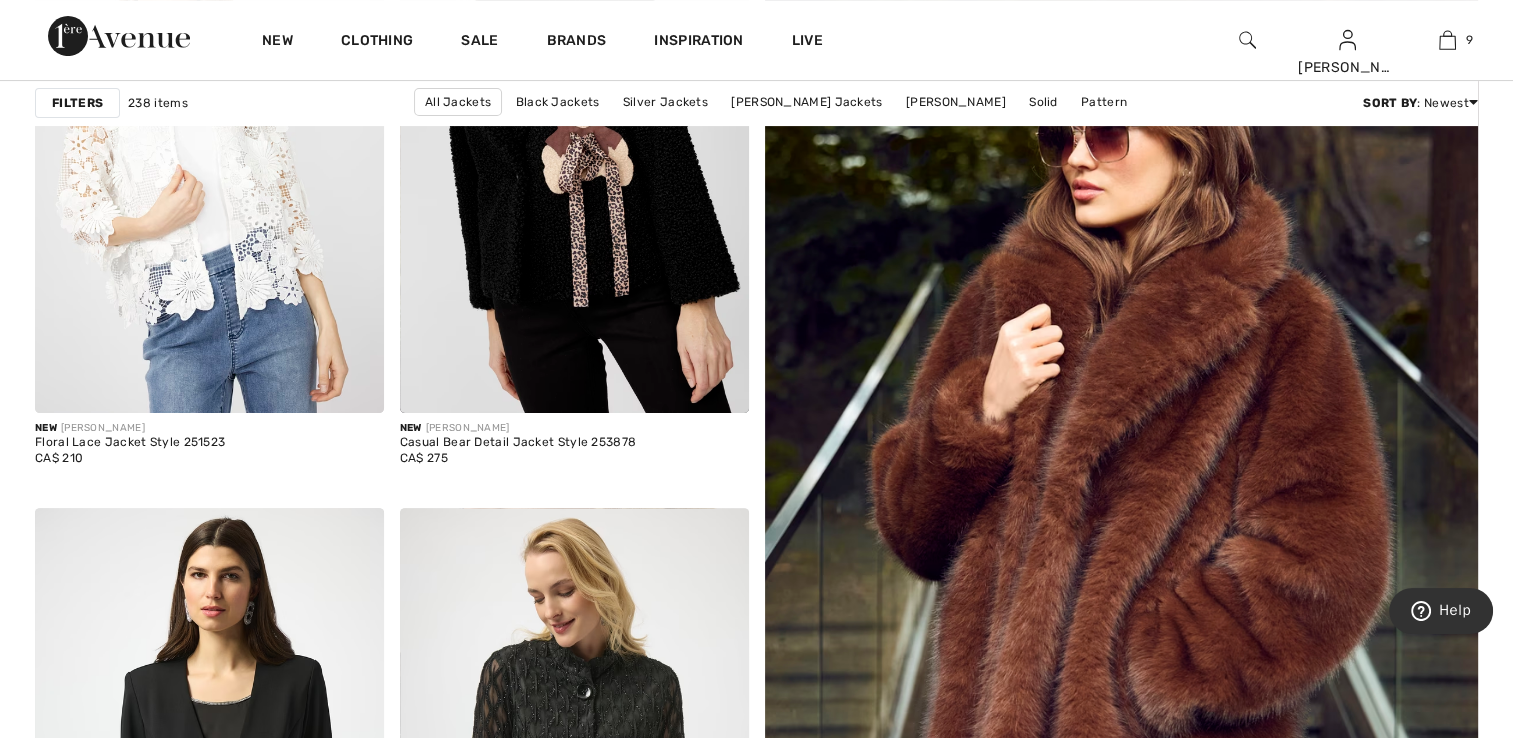 click at bounding box center (1121, 532) 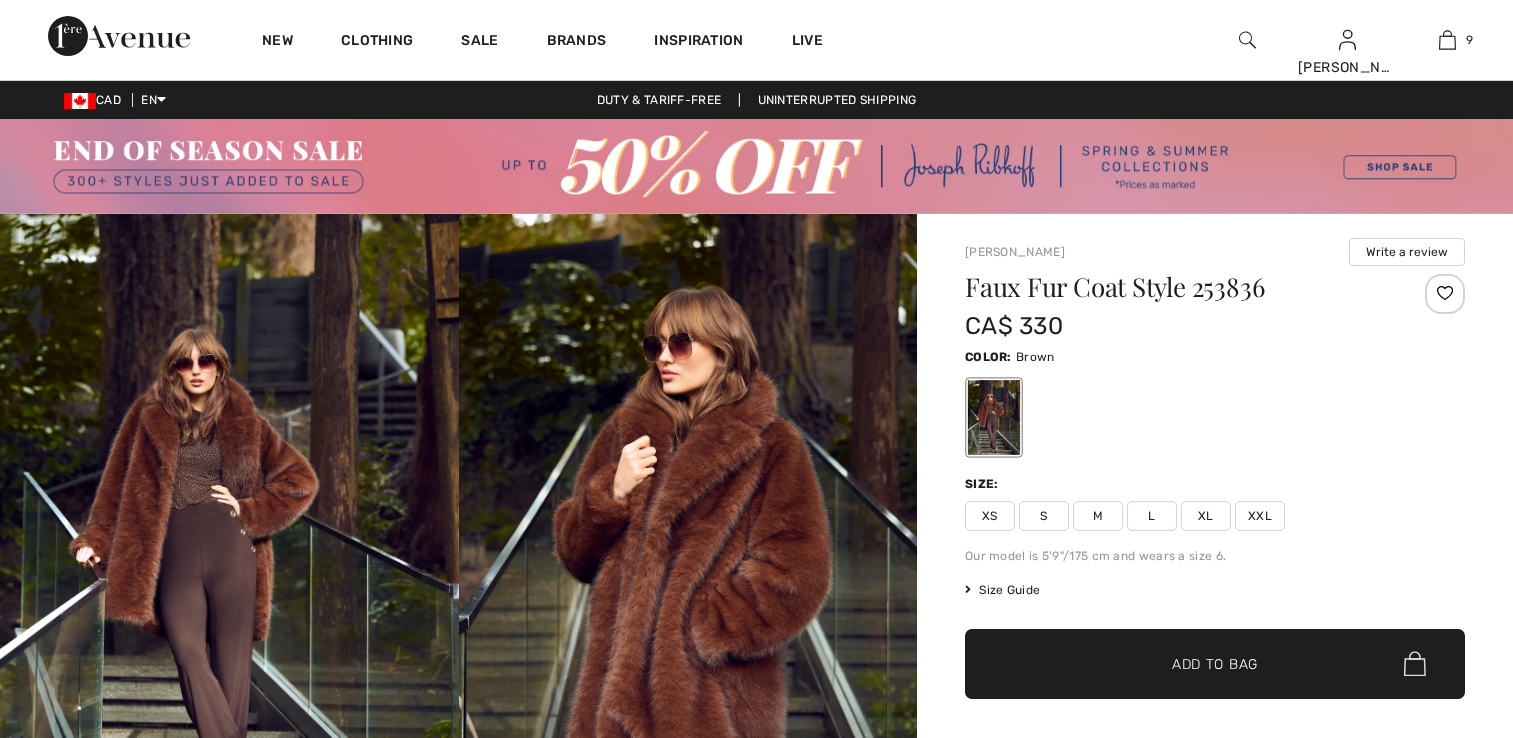scroll, scrollTop: 0, scrollLeft: 0, axis: both 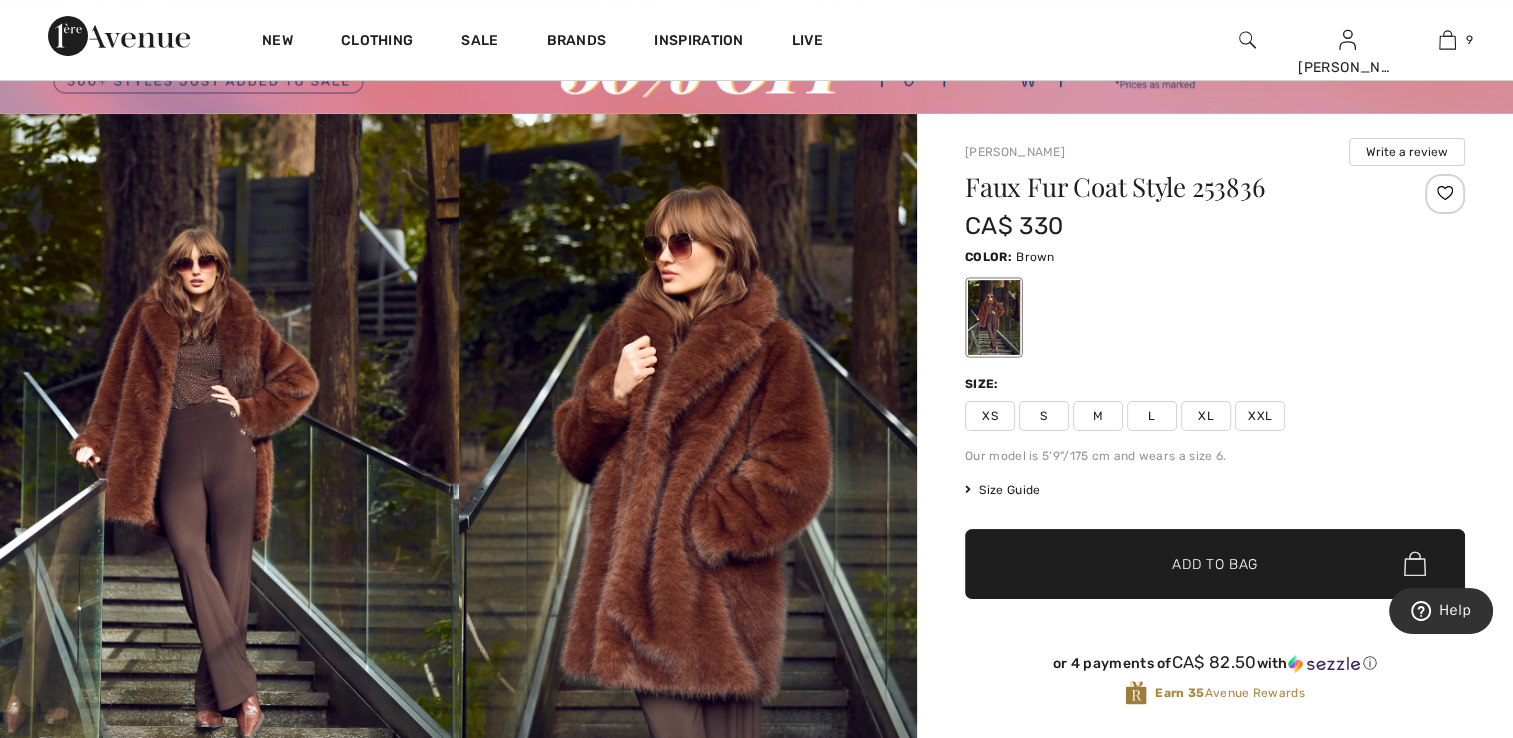 click at bounding box center (229, 458) 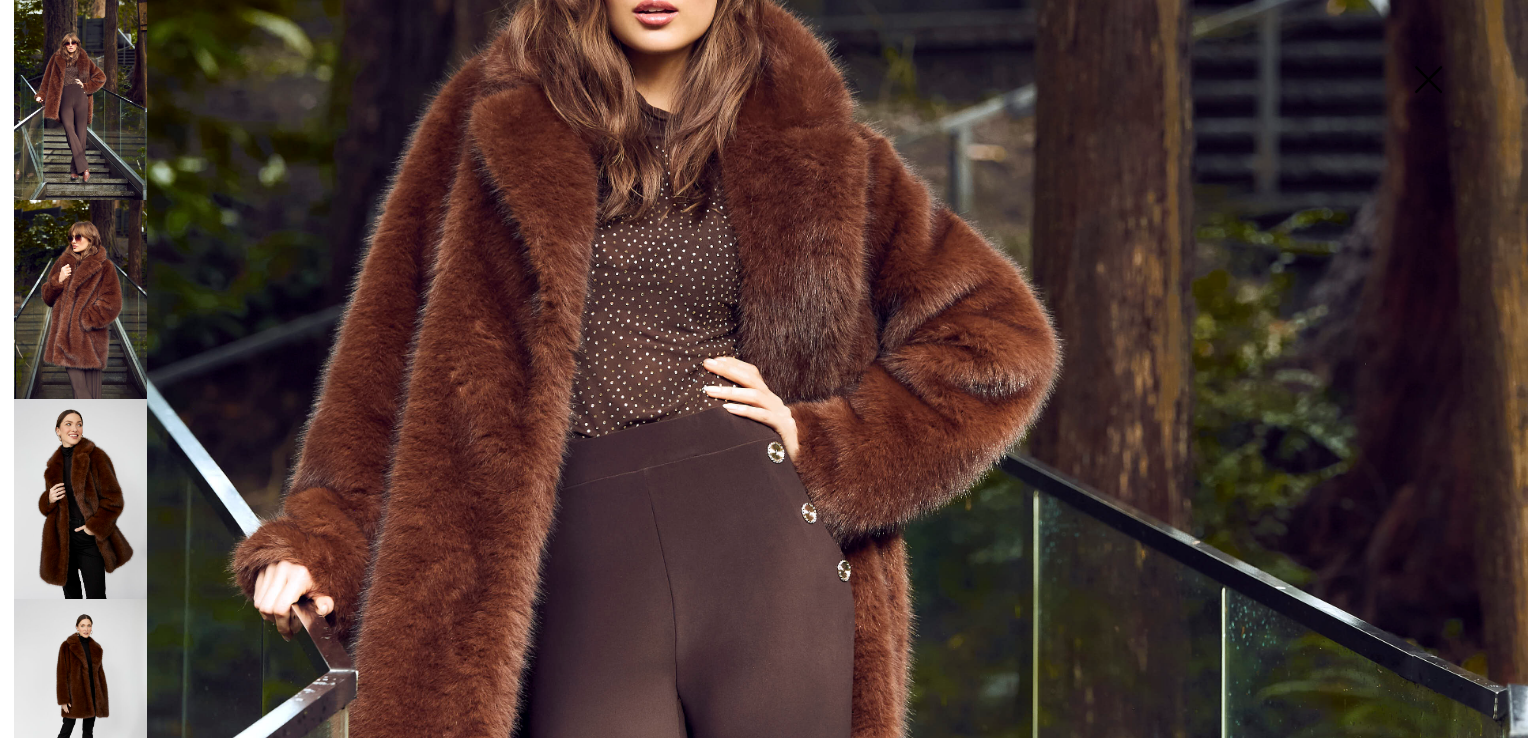 scroll, scrollTop: 500, scrollLeft: 0, axis: vertical 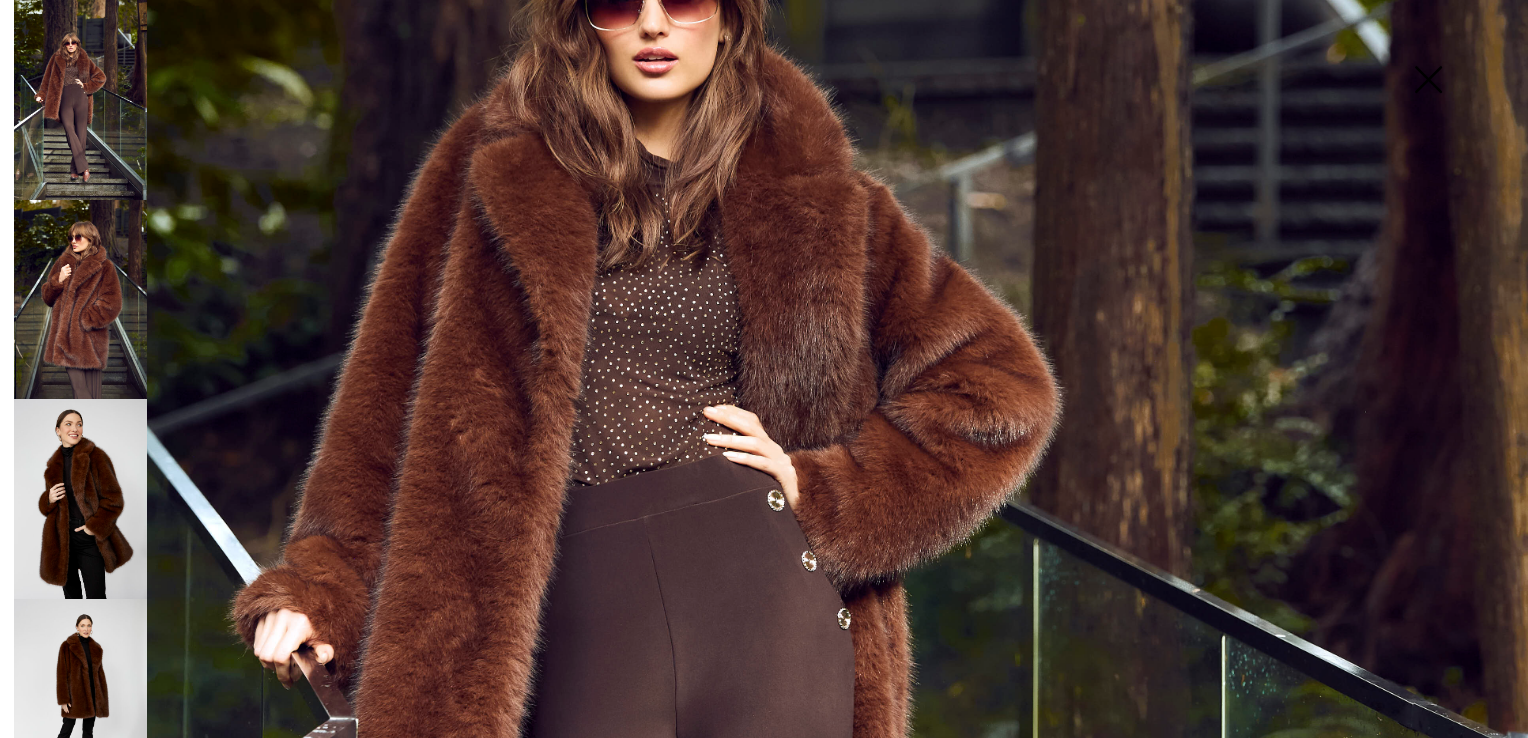 click at bounding box center [80, 300] 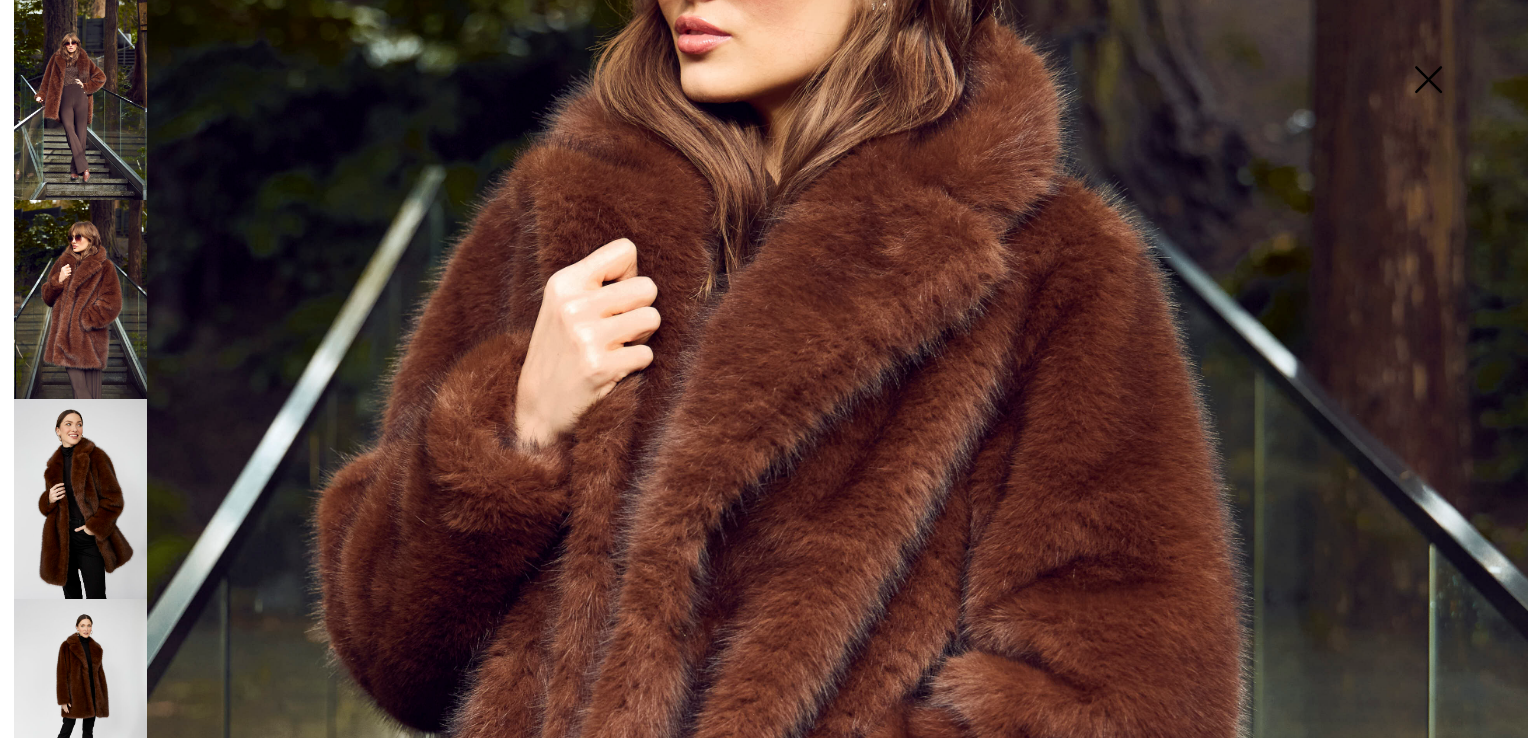 click at bounding box center (80, 499) 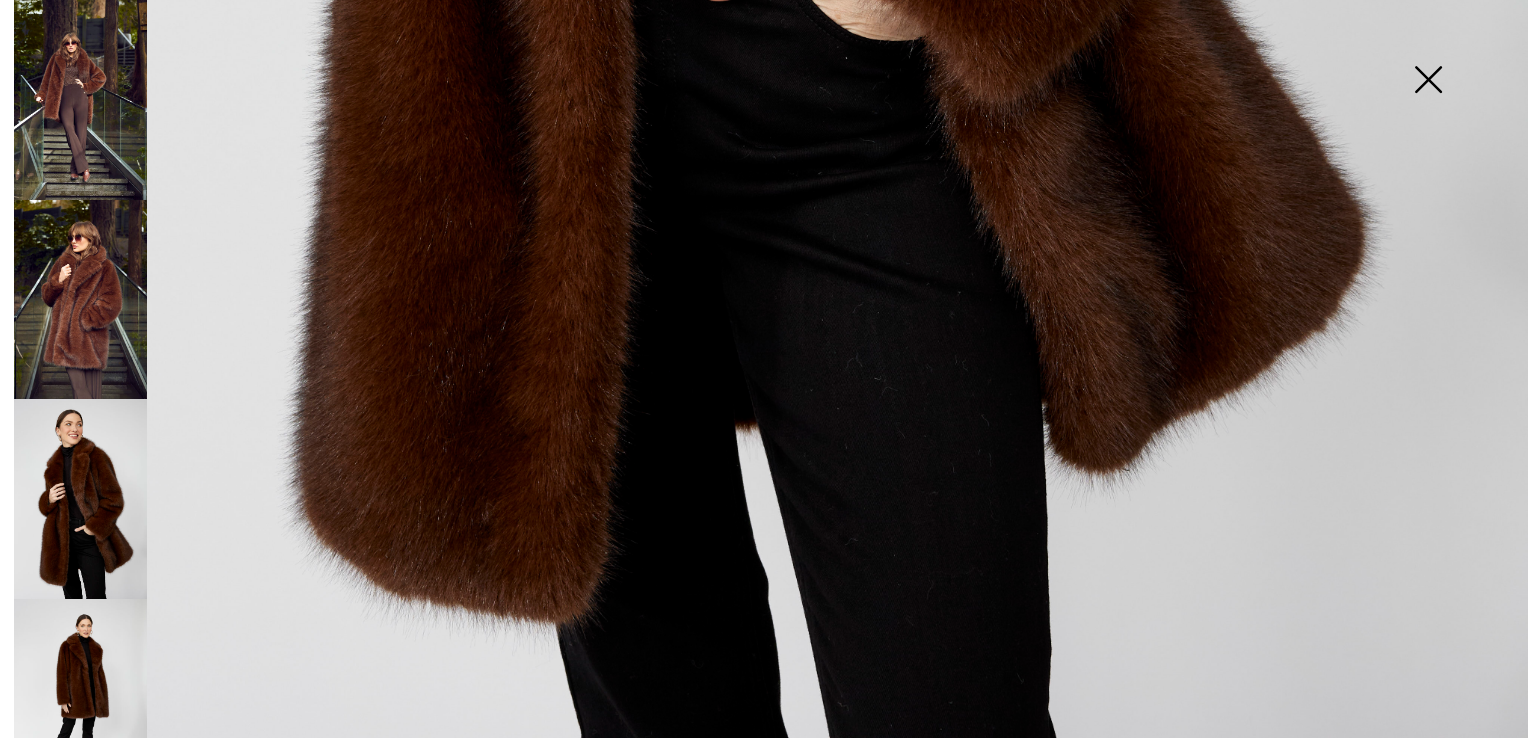 scroll, scrollTop: 1531, scrollLeft: 0, axis: vertical 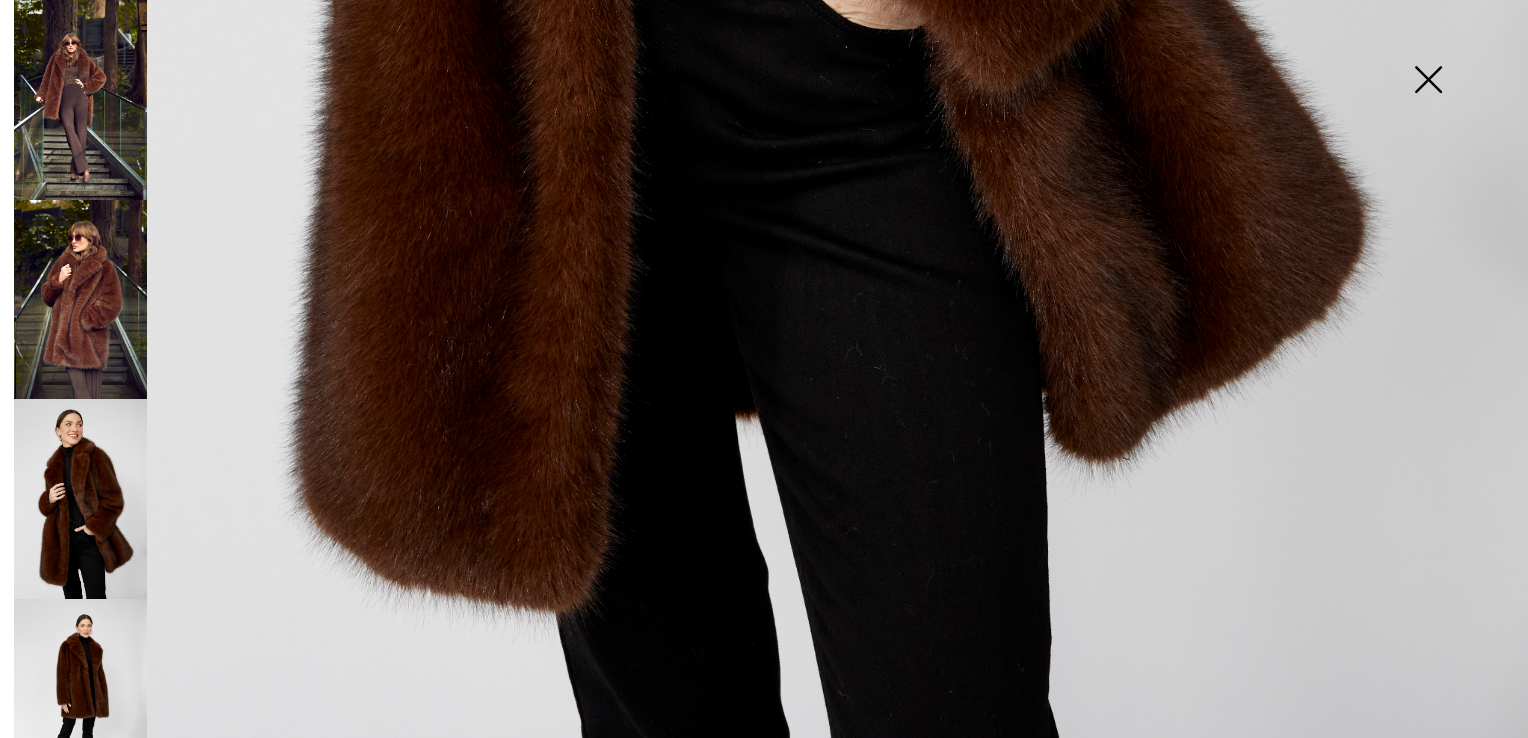 click at bounding box center [80, 499] 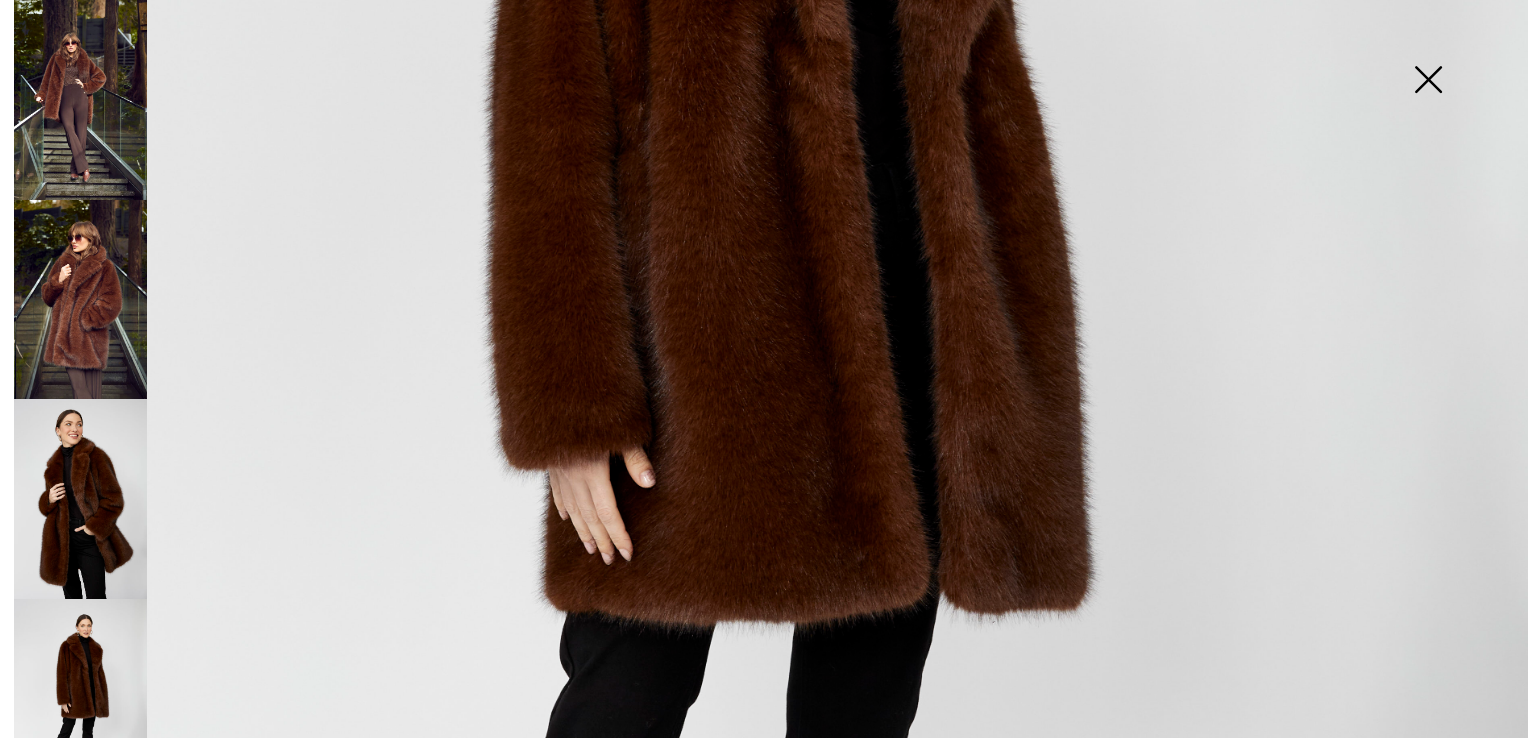 scroll, scrollTop: 830, scrollLeft: 0, axis: vertical 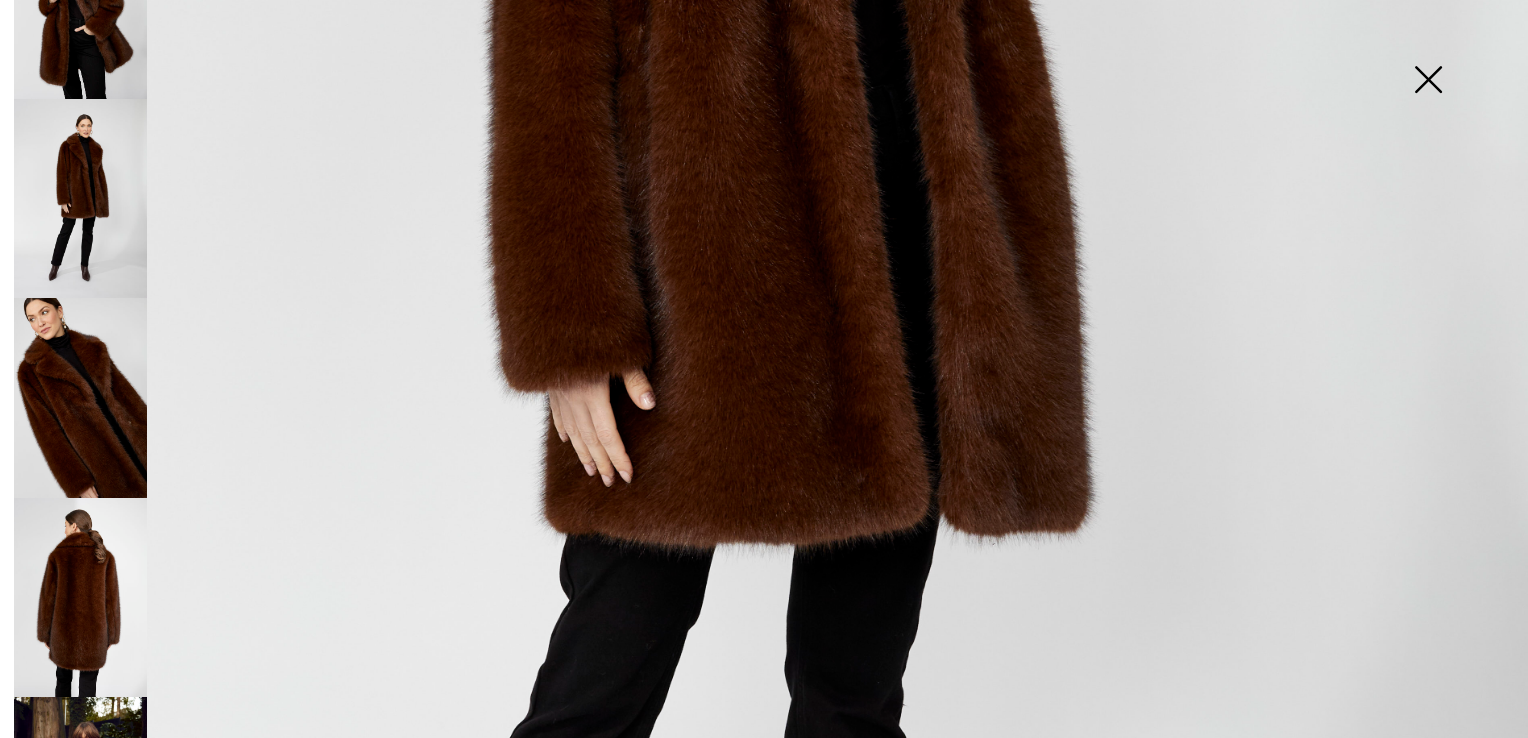 click at bounding box center (80, 398) 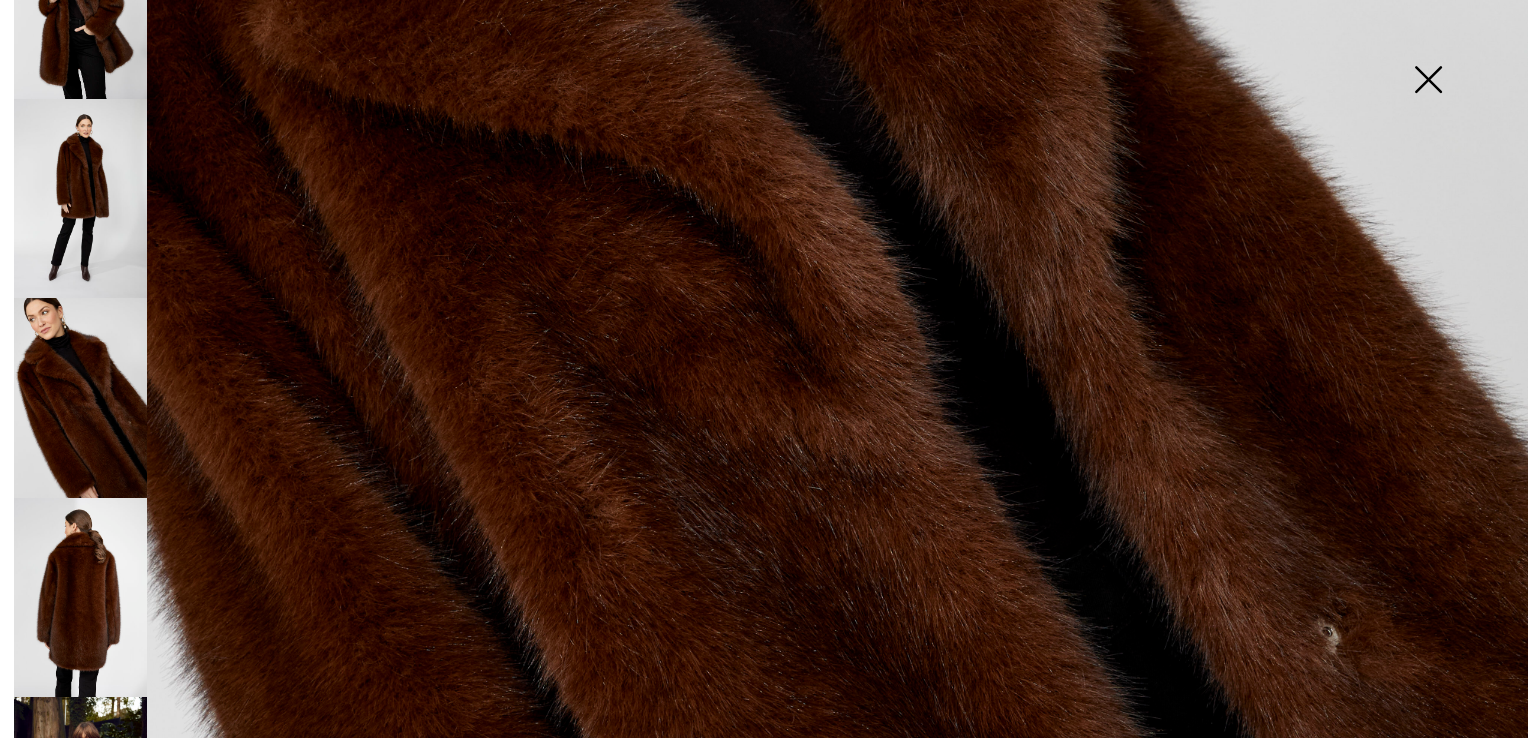 scroll, scrollTop: 900, scrollLeft: 0, axis: vertical 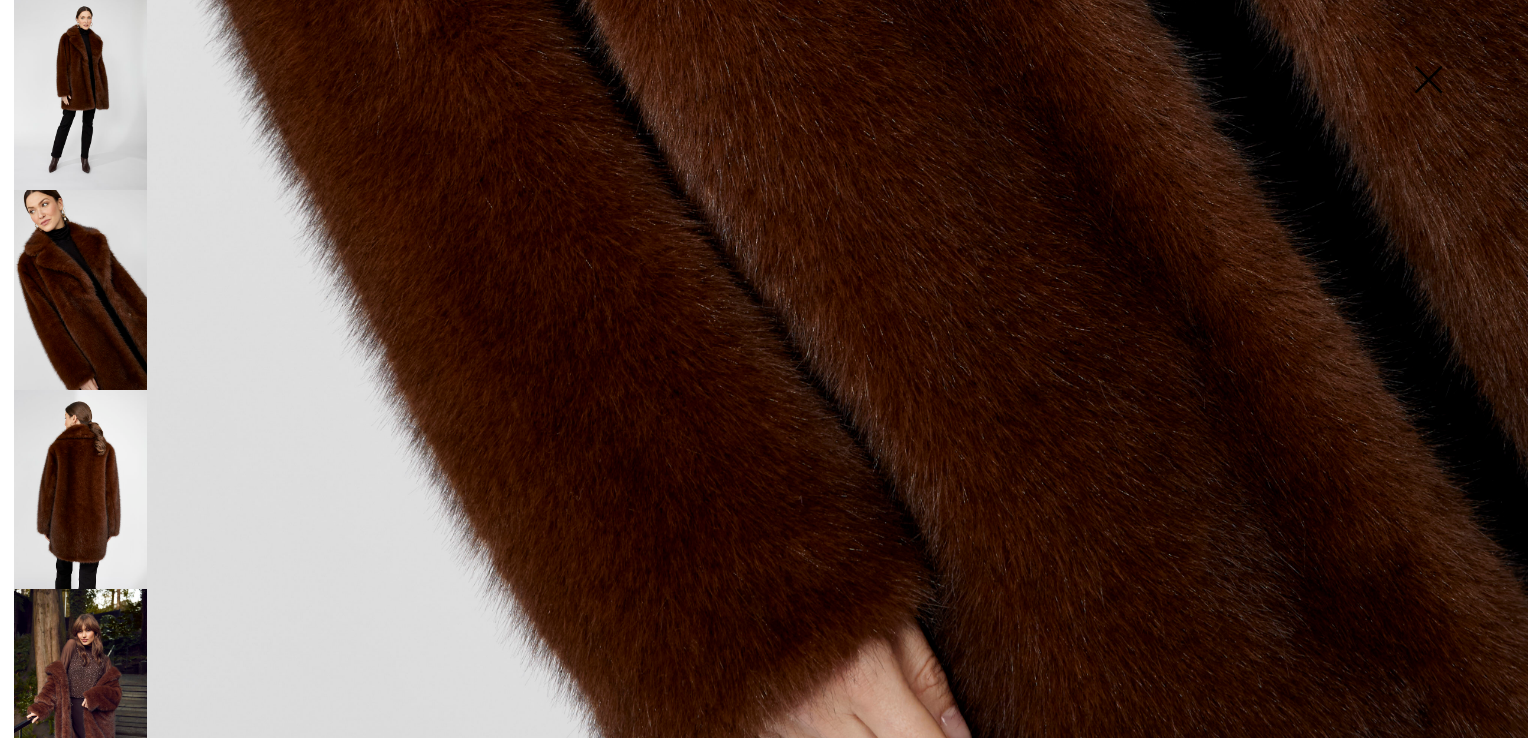 click at bounding box center [80, 490] 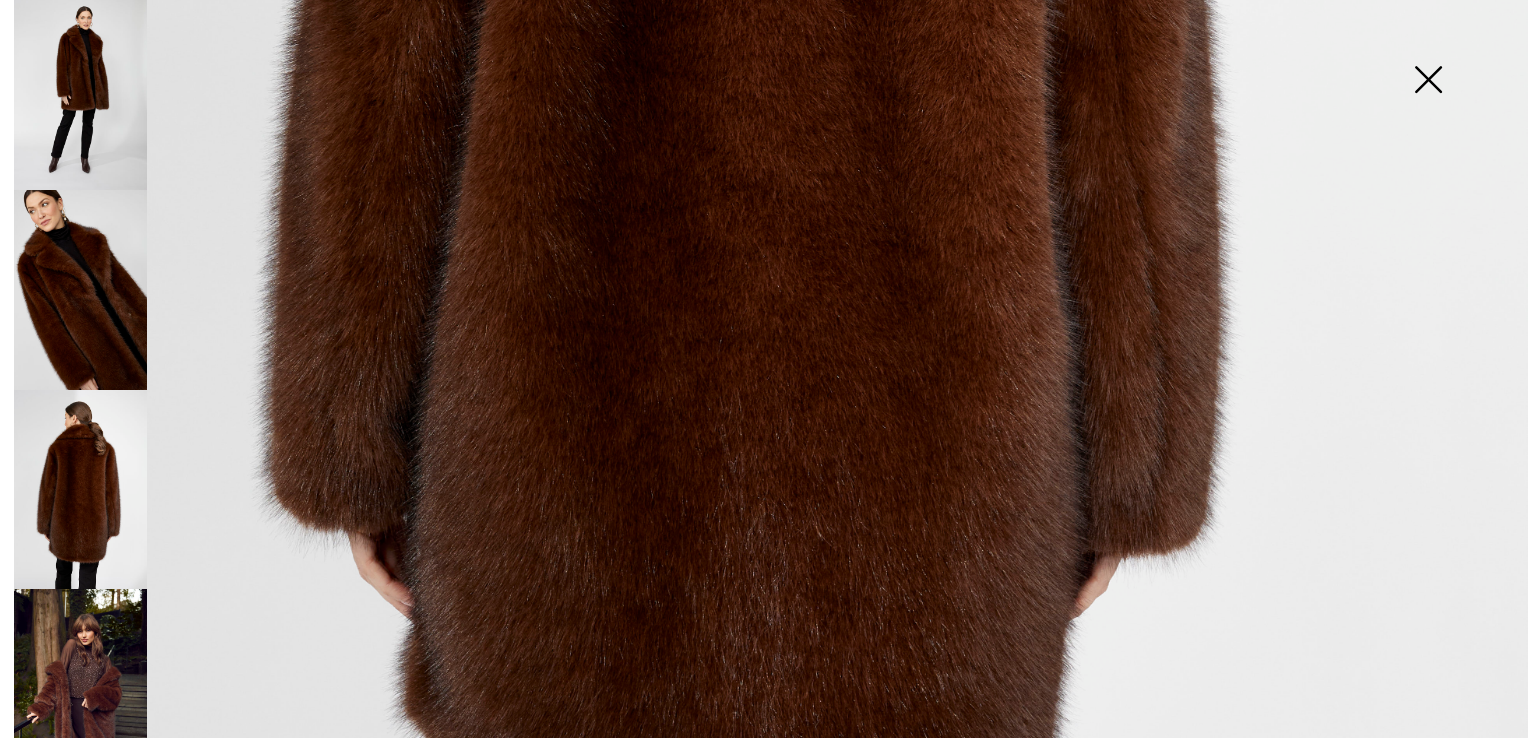 scroll, scrollTop: 930, scrollLeft: 0, axis: vertical 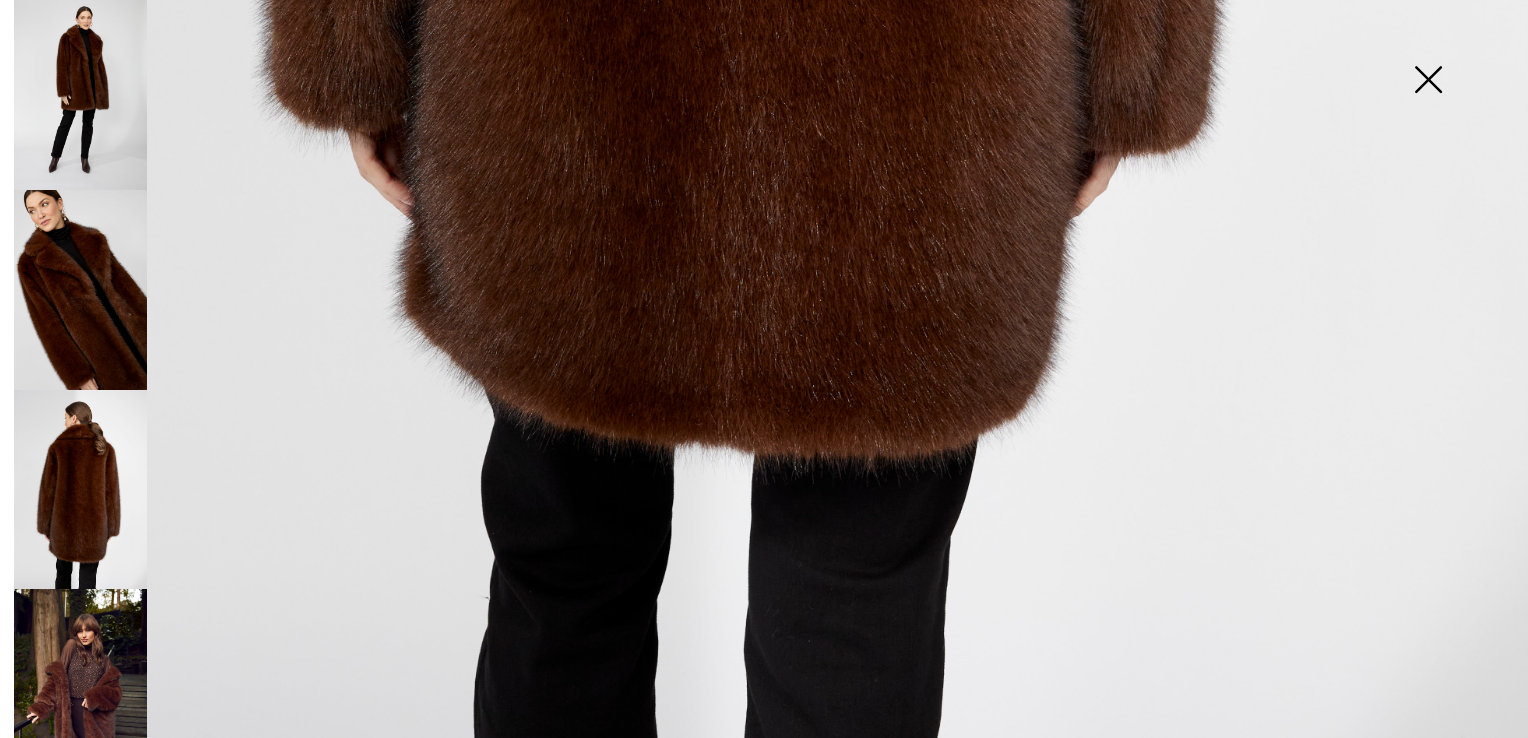 click at bounding box center (80, 689) 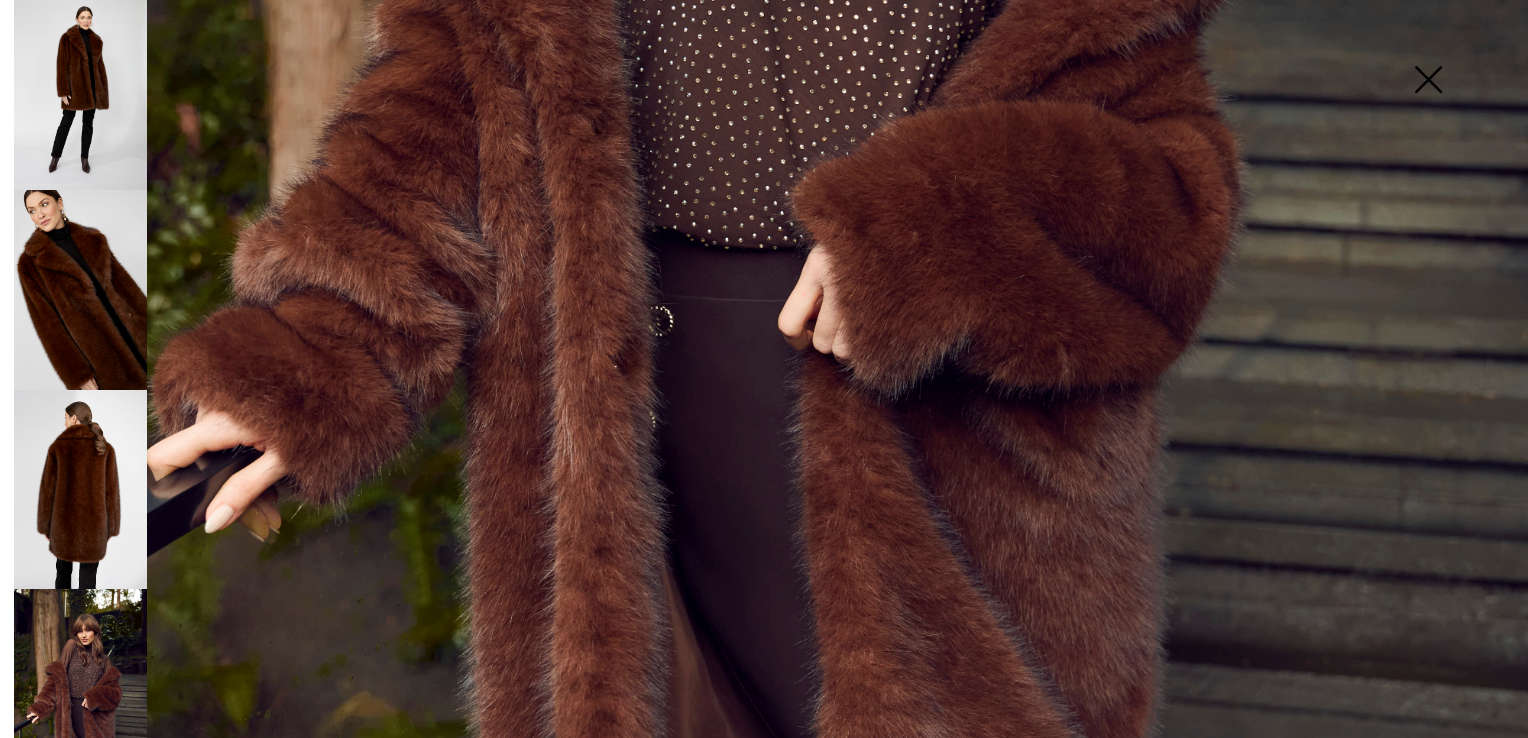 scroll, scrollTop: 1231, scrollLeft: 0, axis: vertical 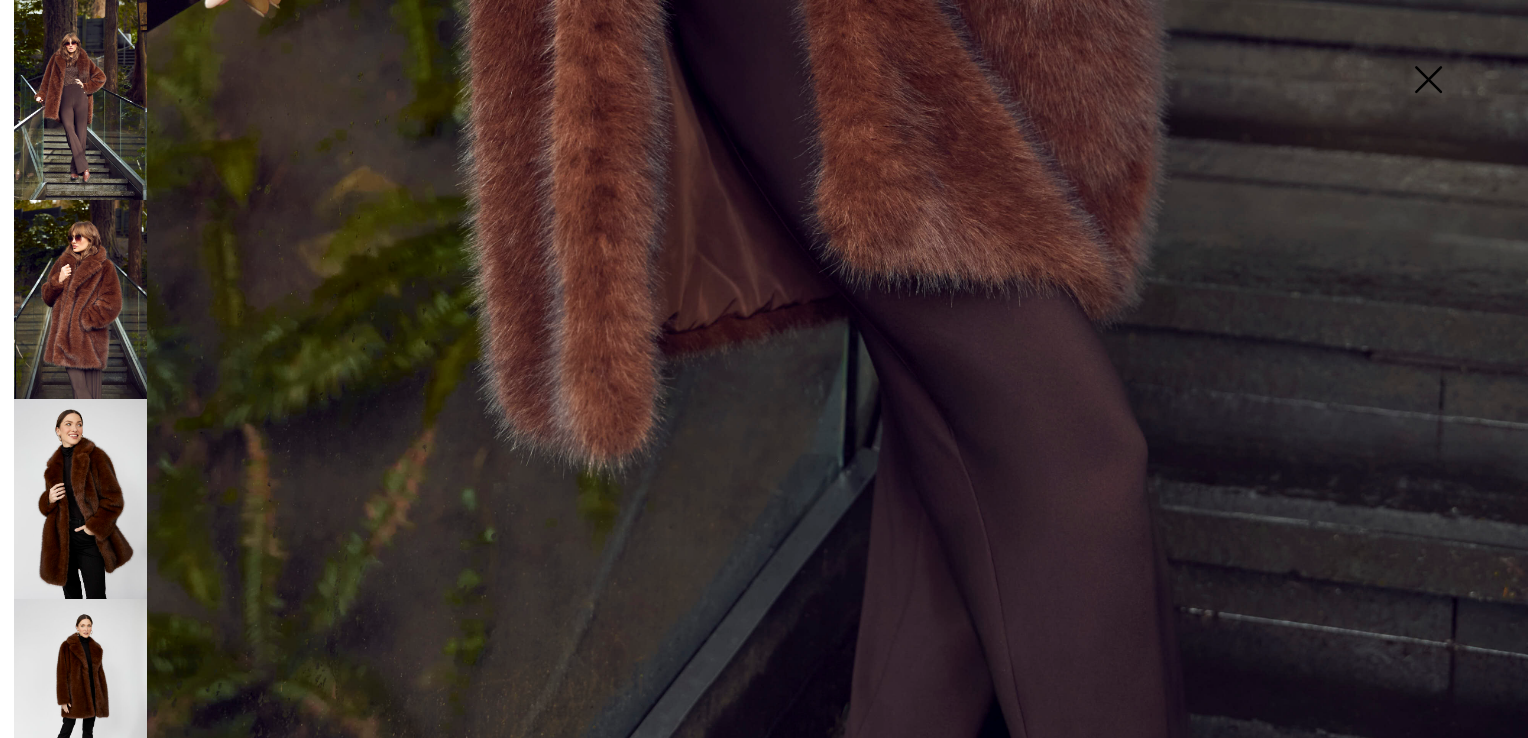 click at bounding box center (1428, 81) 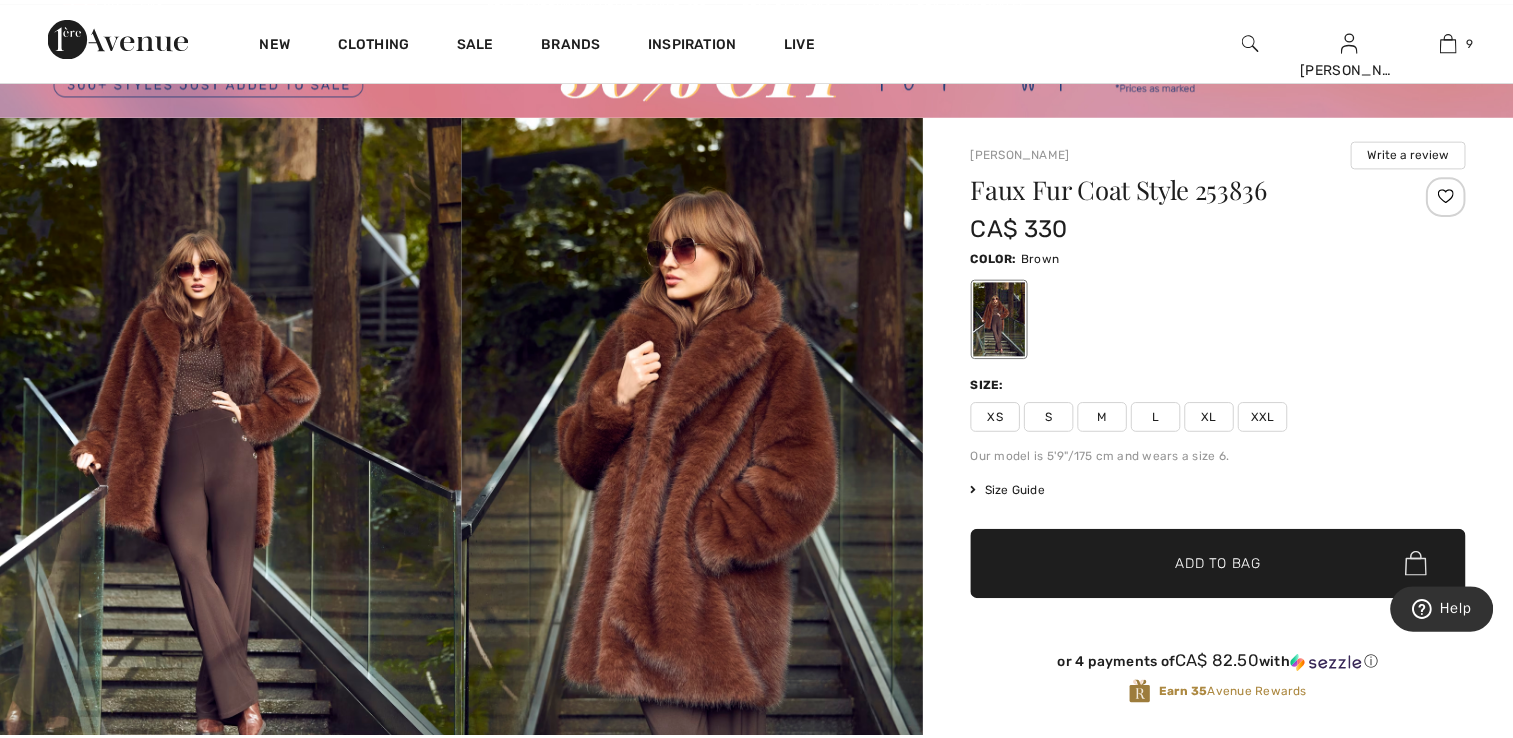 scroll, scrollTop: 1508, scrollLeft: 0, axis: vertical 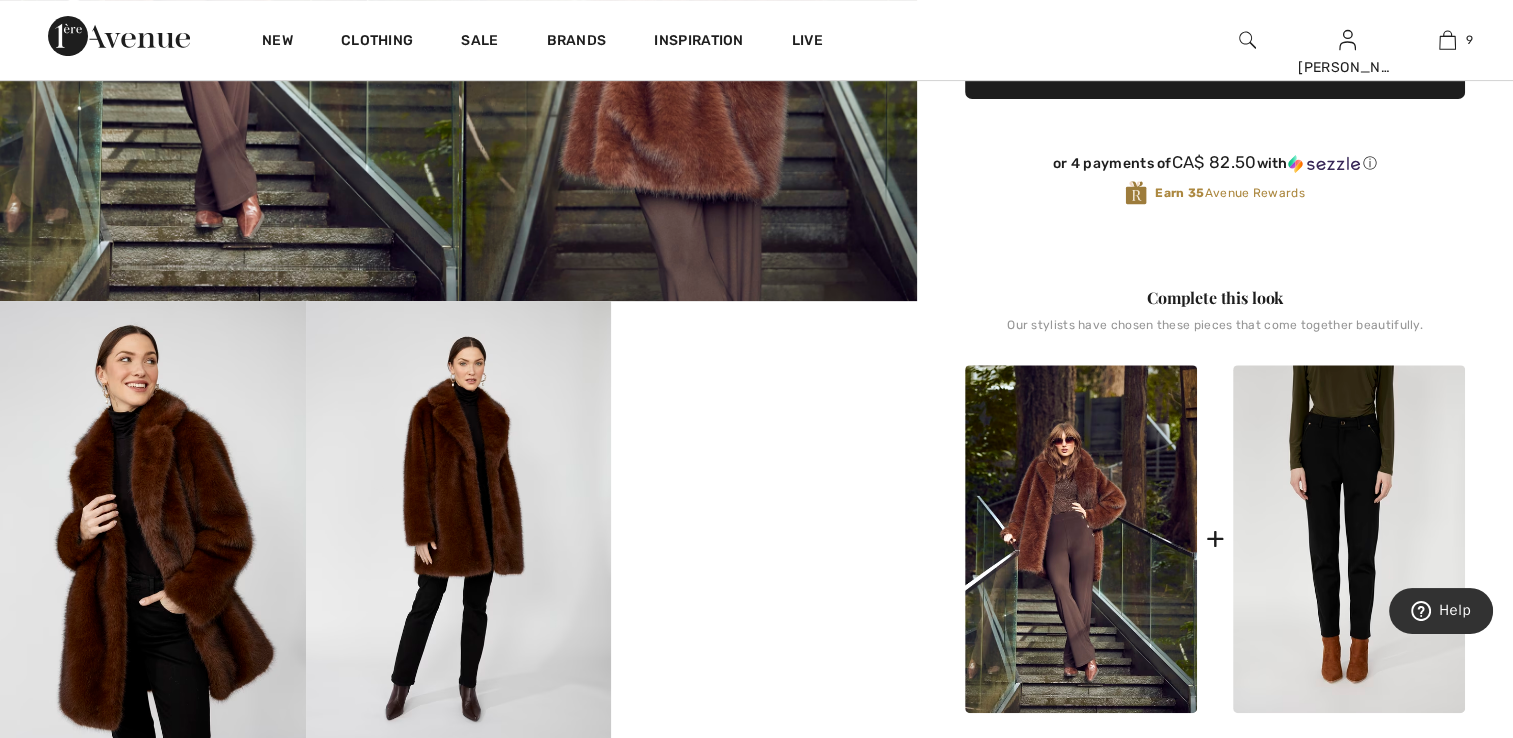 click at bounding box center [1349, 539] 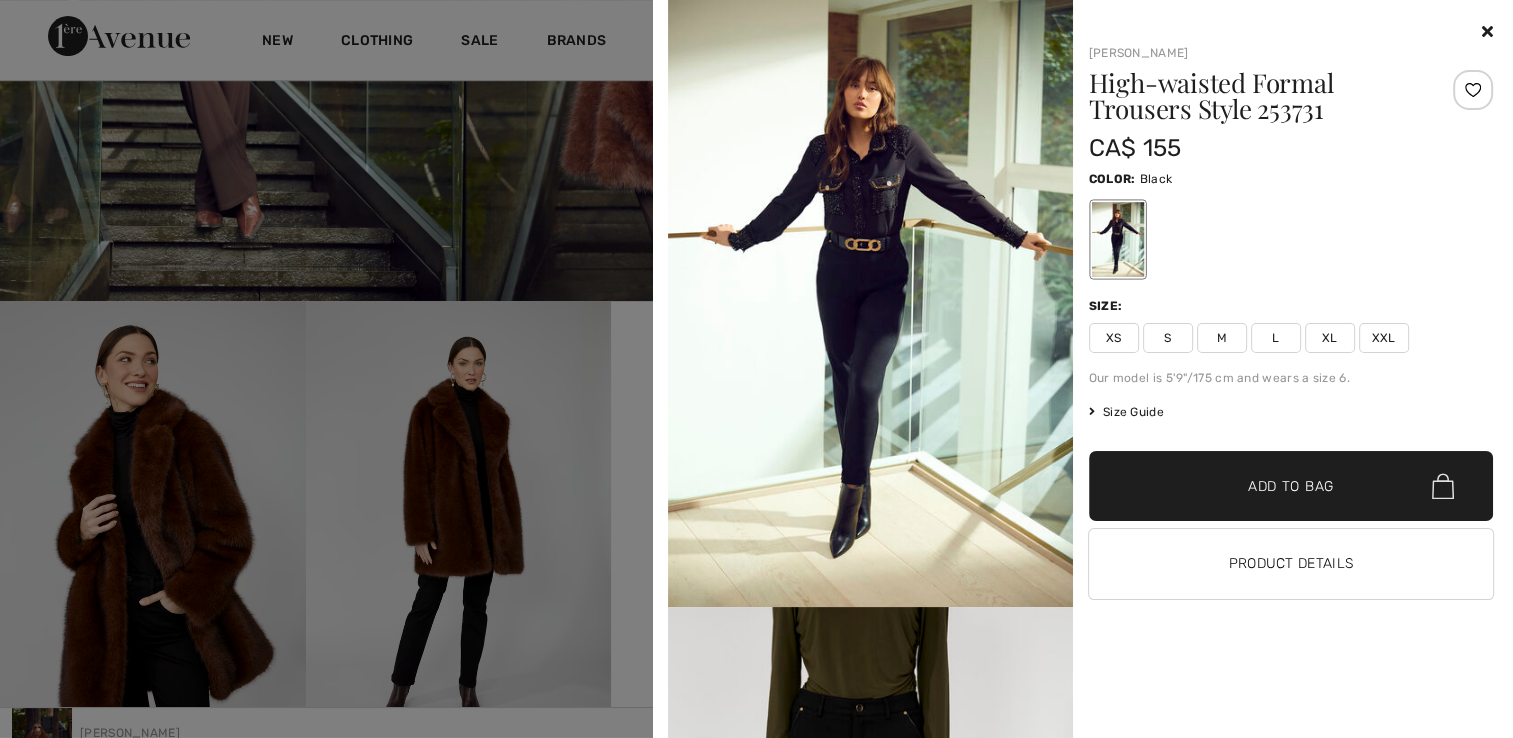 scroll, scrollTop: 900, scrollLeft: 0, axis: vertical 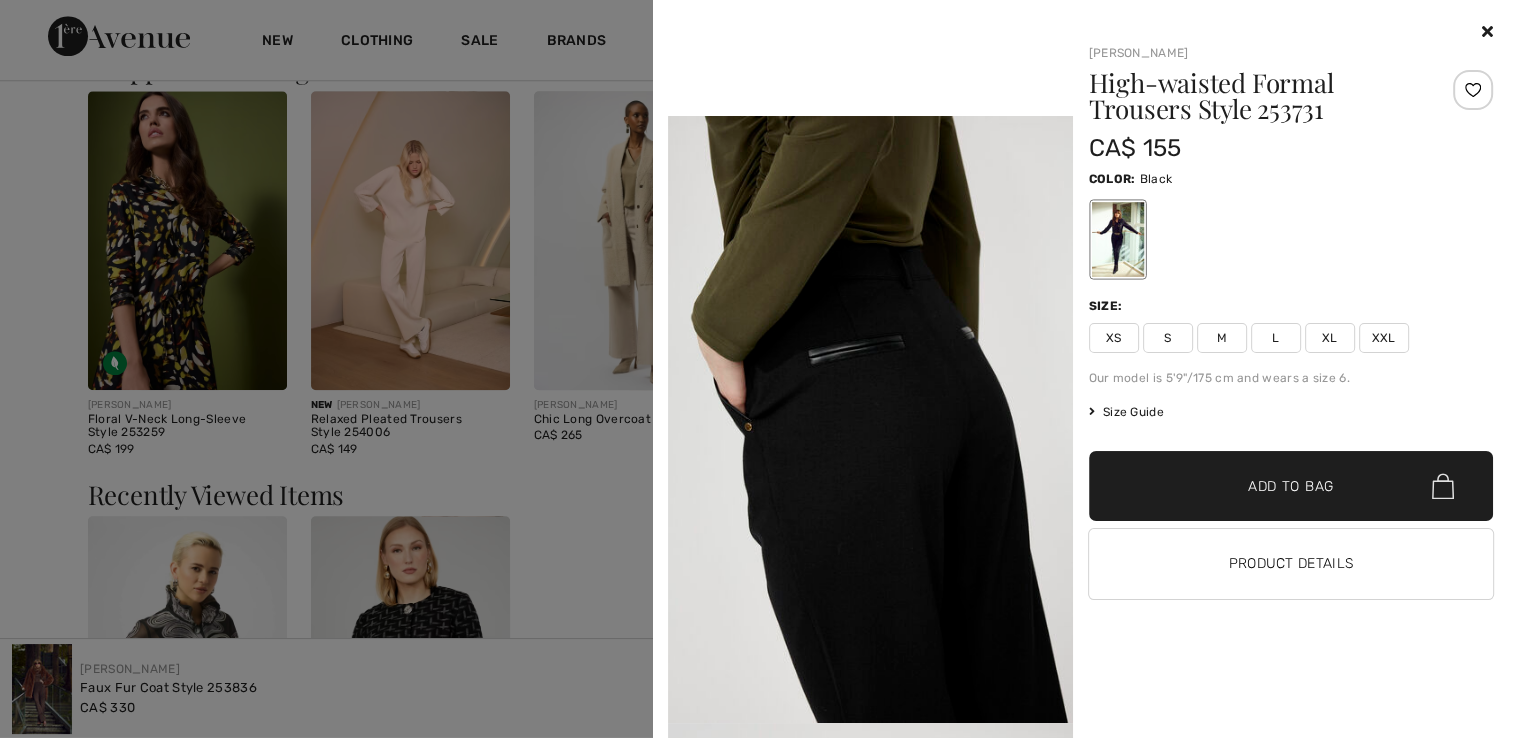 click on "XS" at bounding box center (1114, 338) 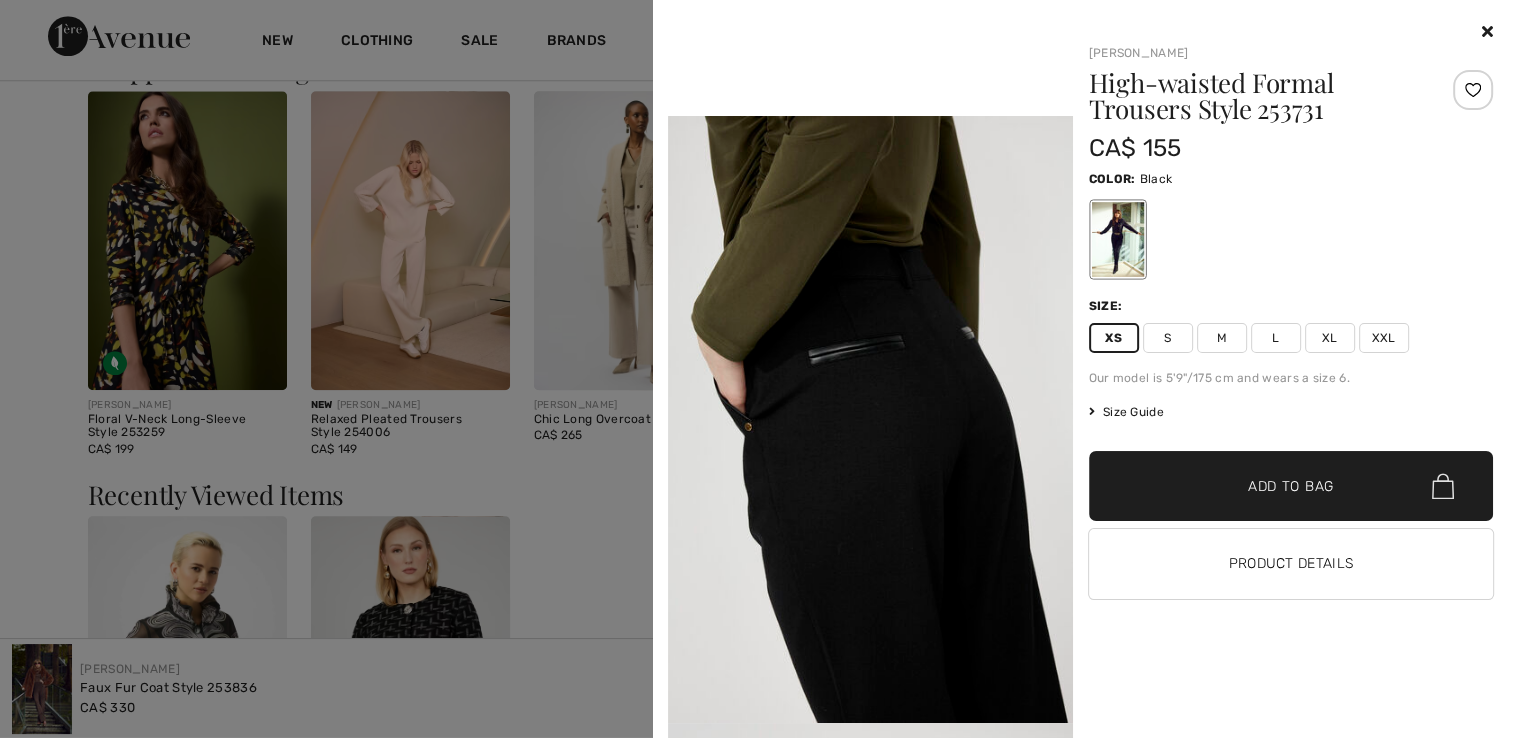 click on "✔ Added to Bag
Add to Bag" at bounding box center (1291, 486) 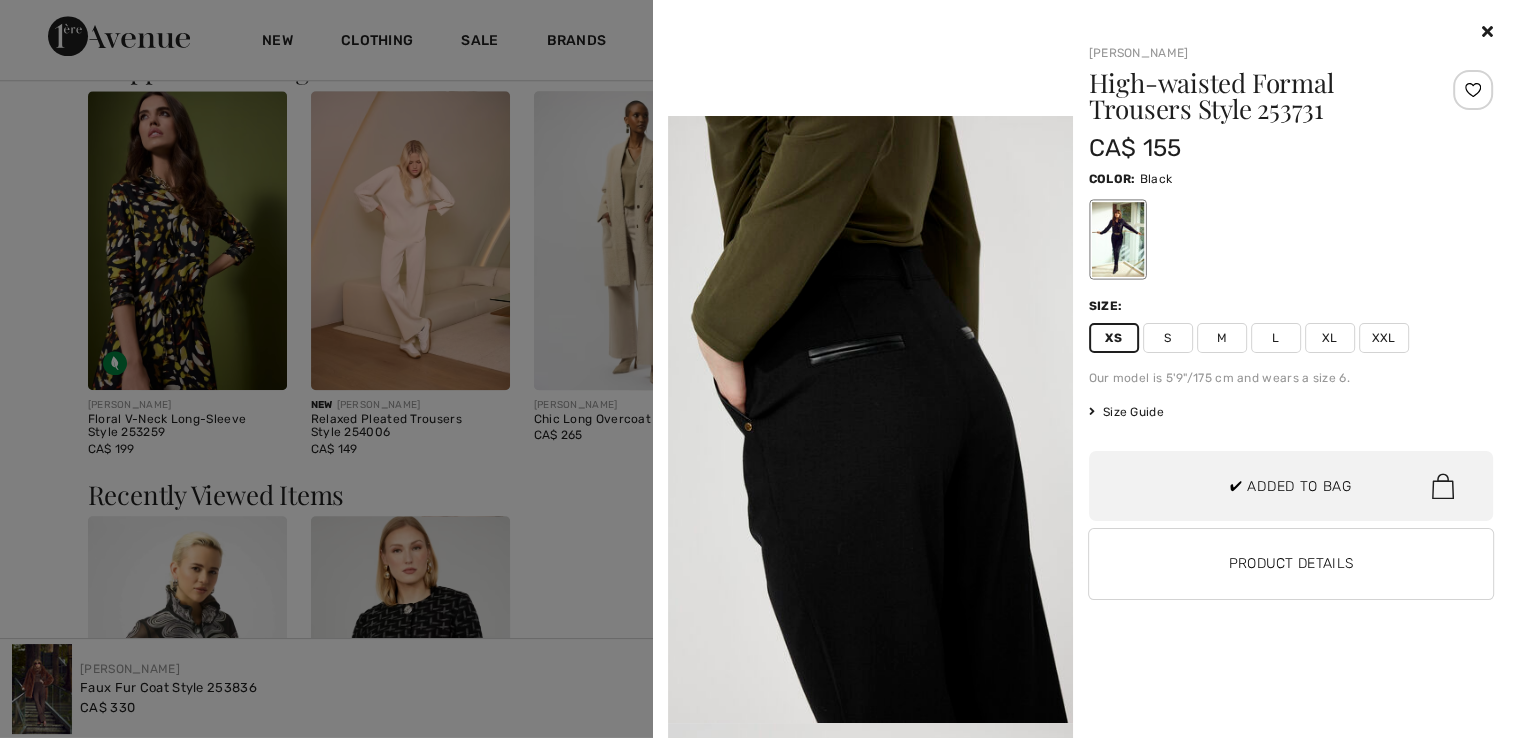 scroll, scrollTop: 881, scrollLeft: 0, axis: vertical 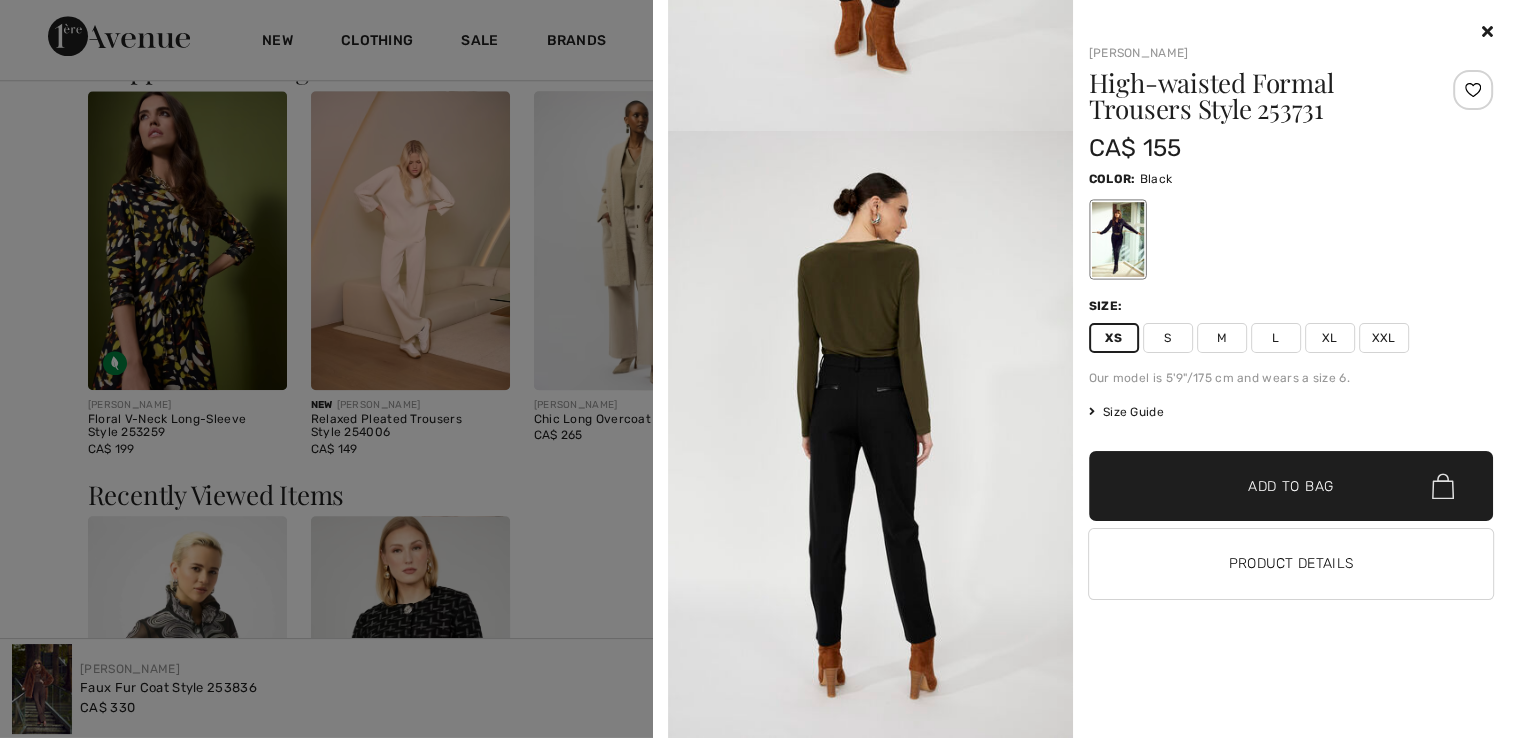 click at bounding box center (870, 434) 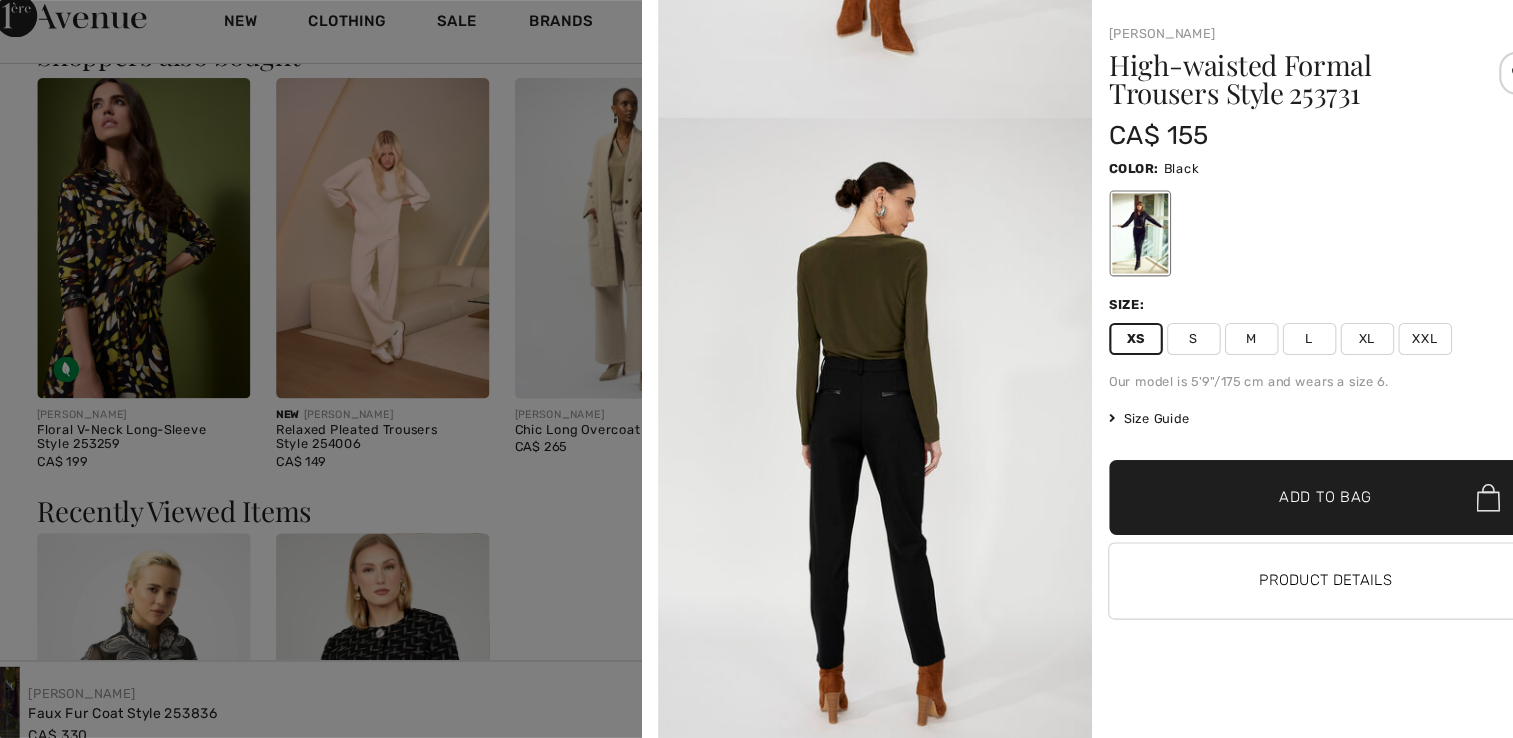 scroll, scrollTop: 2958, scrollLeft: 0, axis: vertical 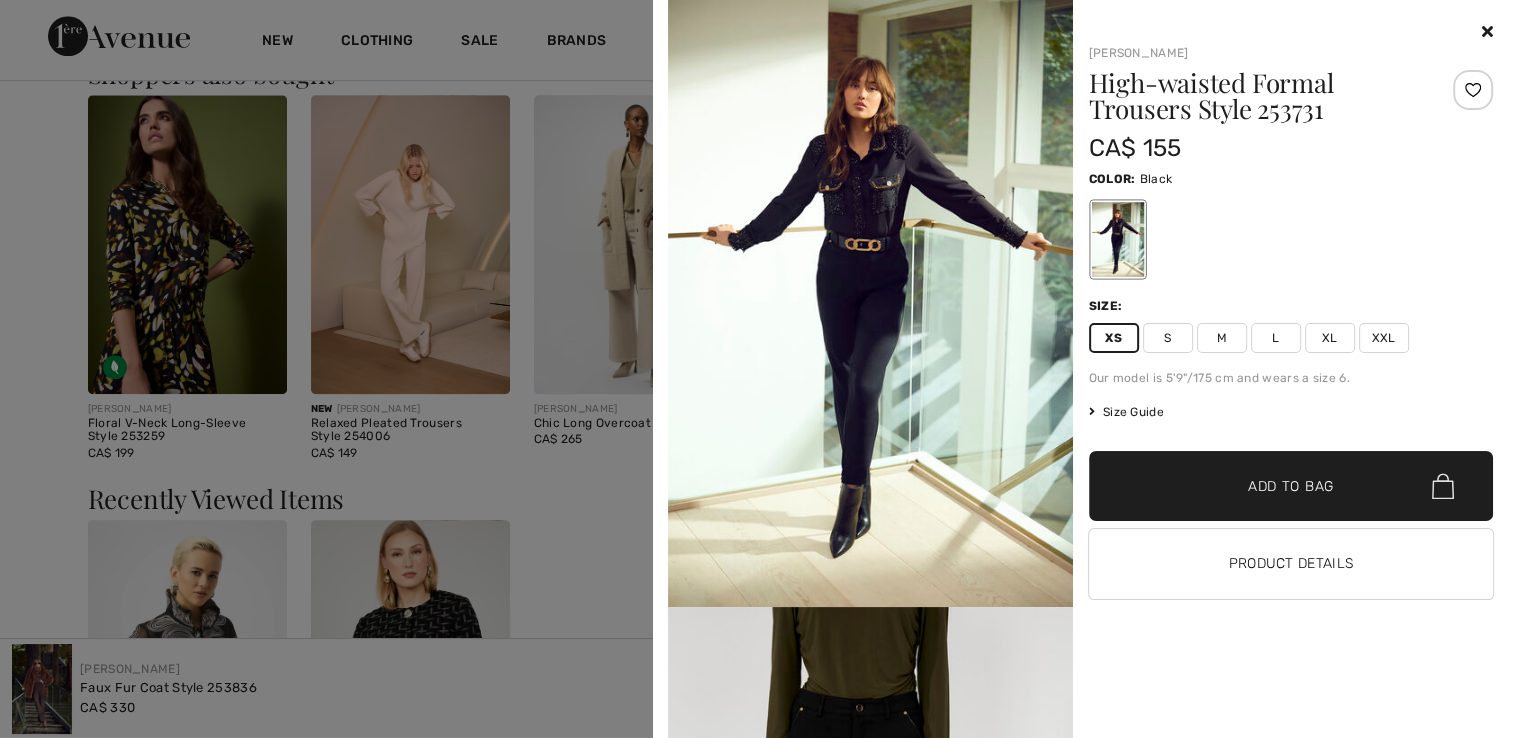 drag, startPoint x: 1482, startPoint y: 31, endPoint x: 1400, endPoint y: 90, distance: 101.0198 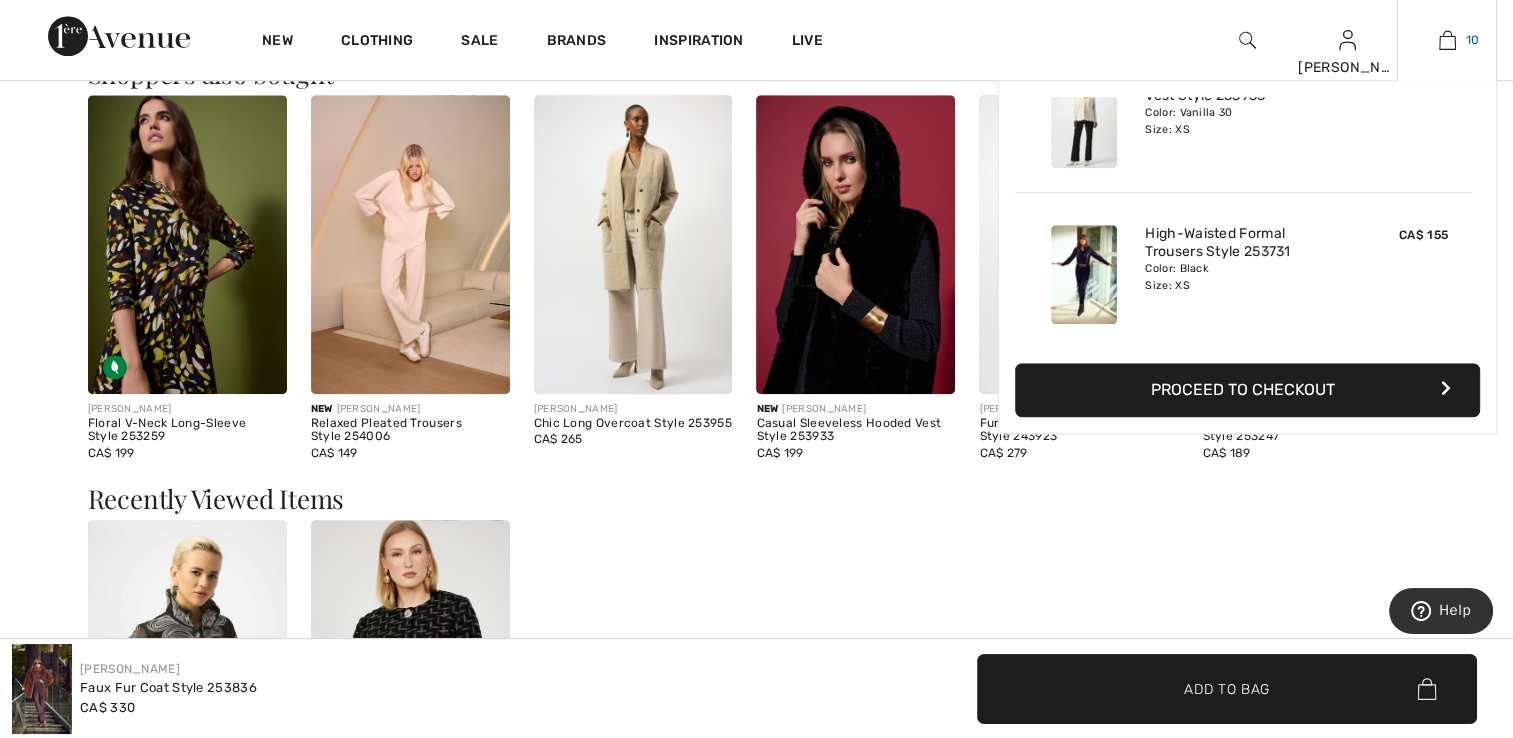 click at bounding box center [1447, 40] 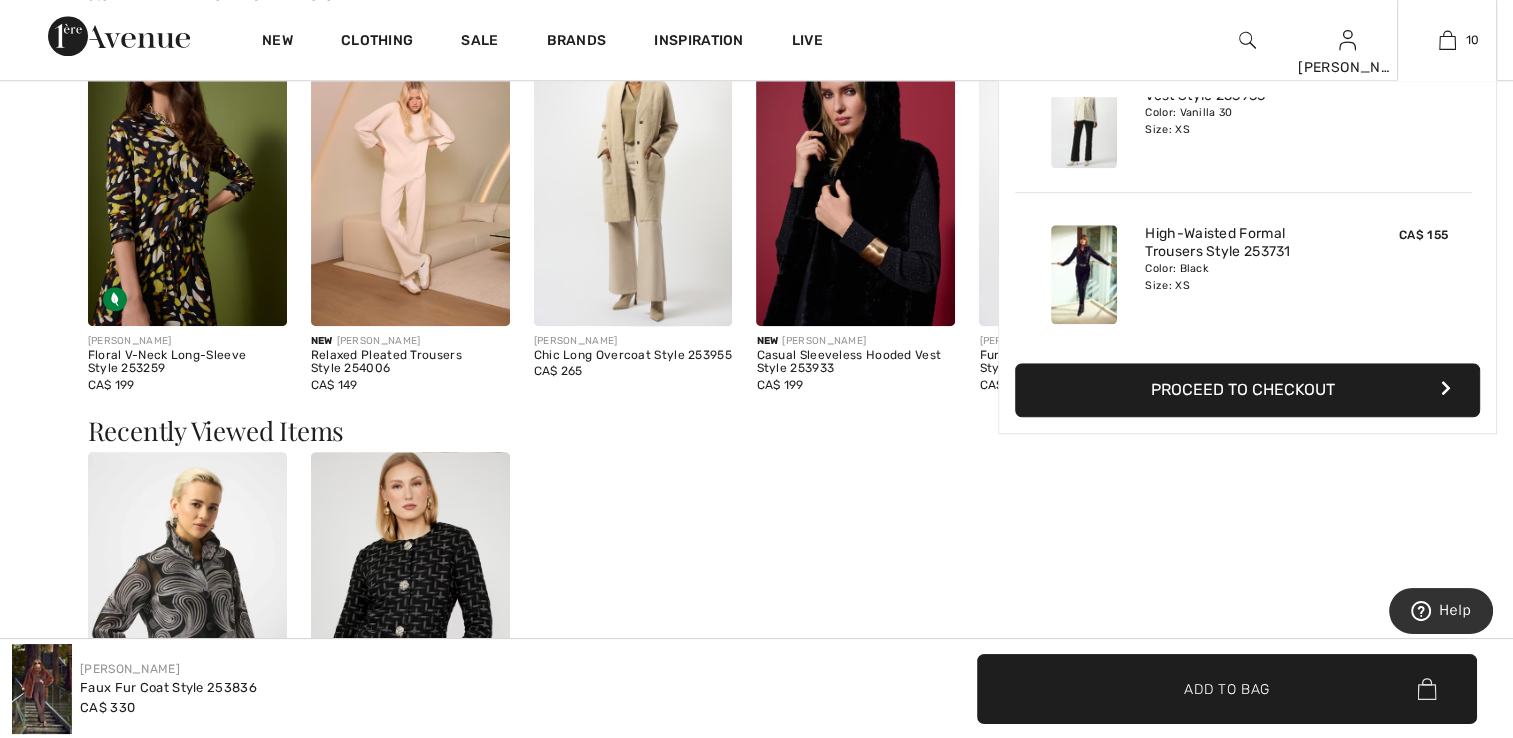 scroll, scrollTop: 1996, scrollLeft: 0, axis: vertical 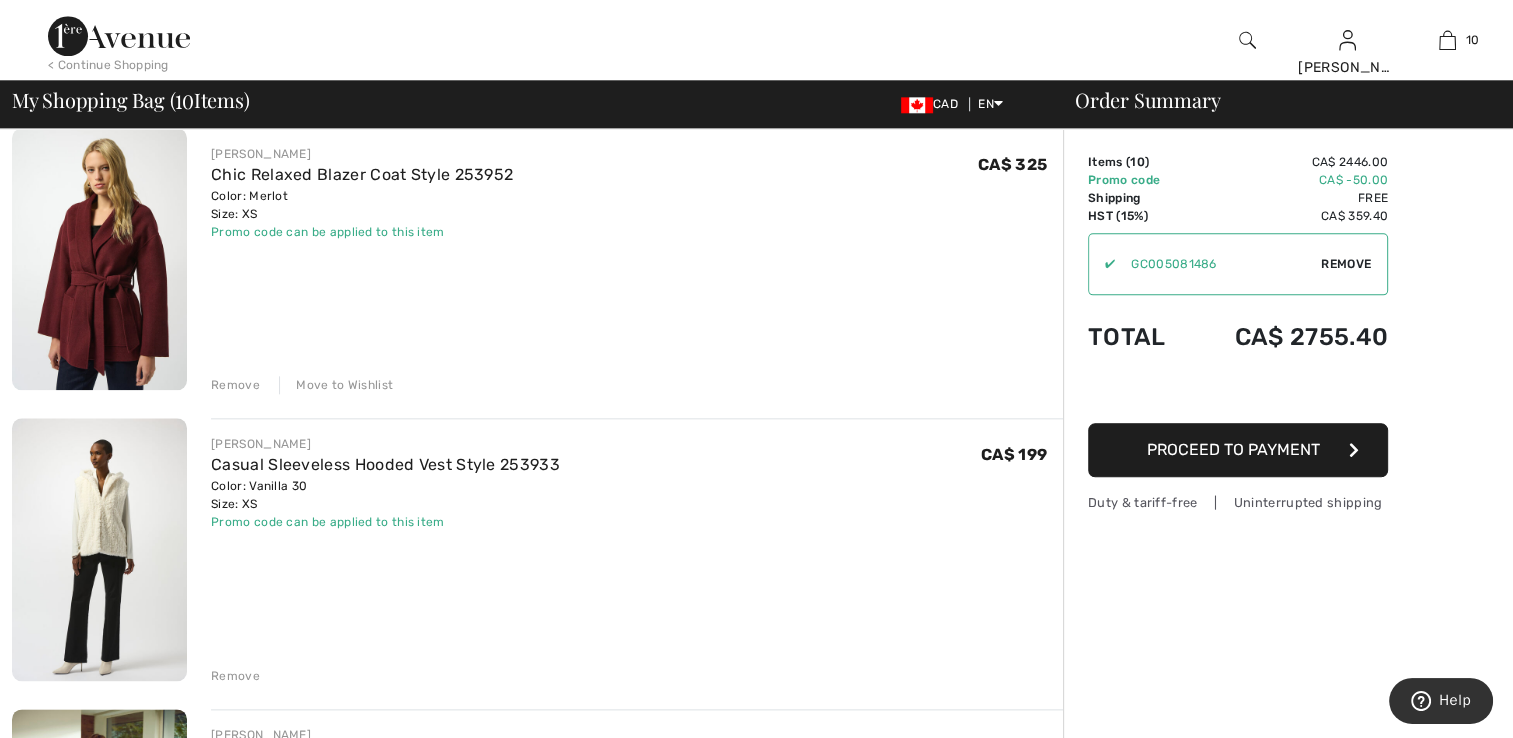 click on "Move to Wishlist" at bounding box center [336, 385] 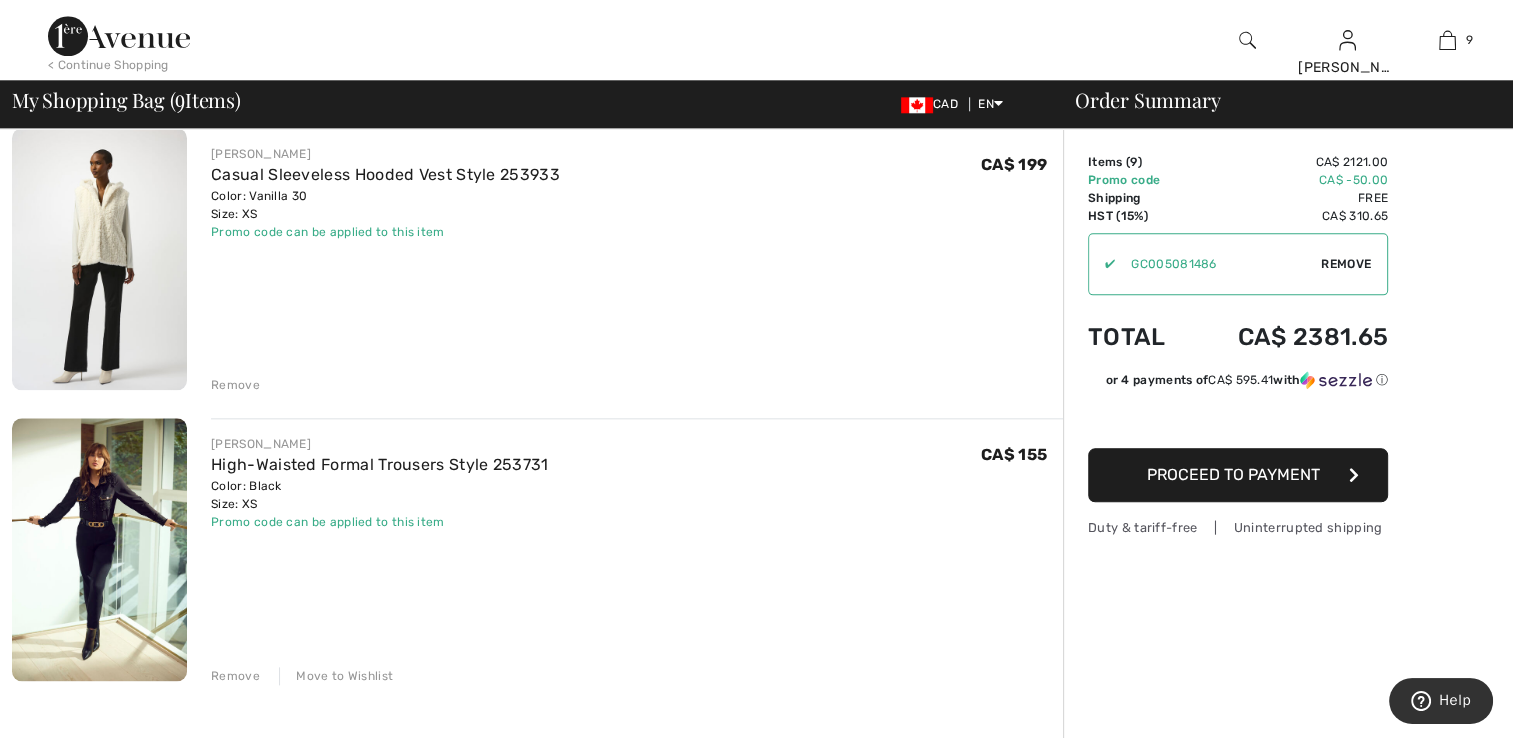 drag, startPoint x: 378, startPoint y: 674, endPoint x: 379, endPoint y: 648, distance: 26.019224 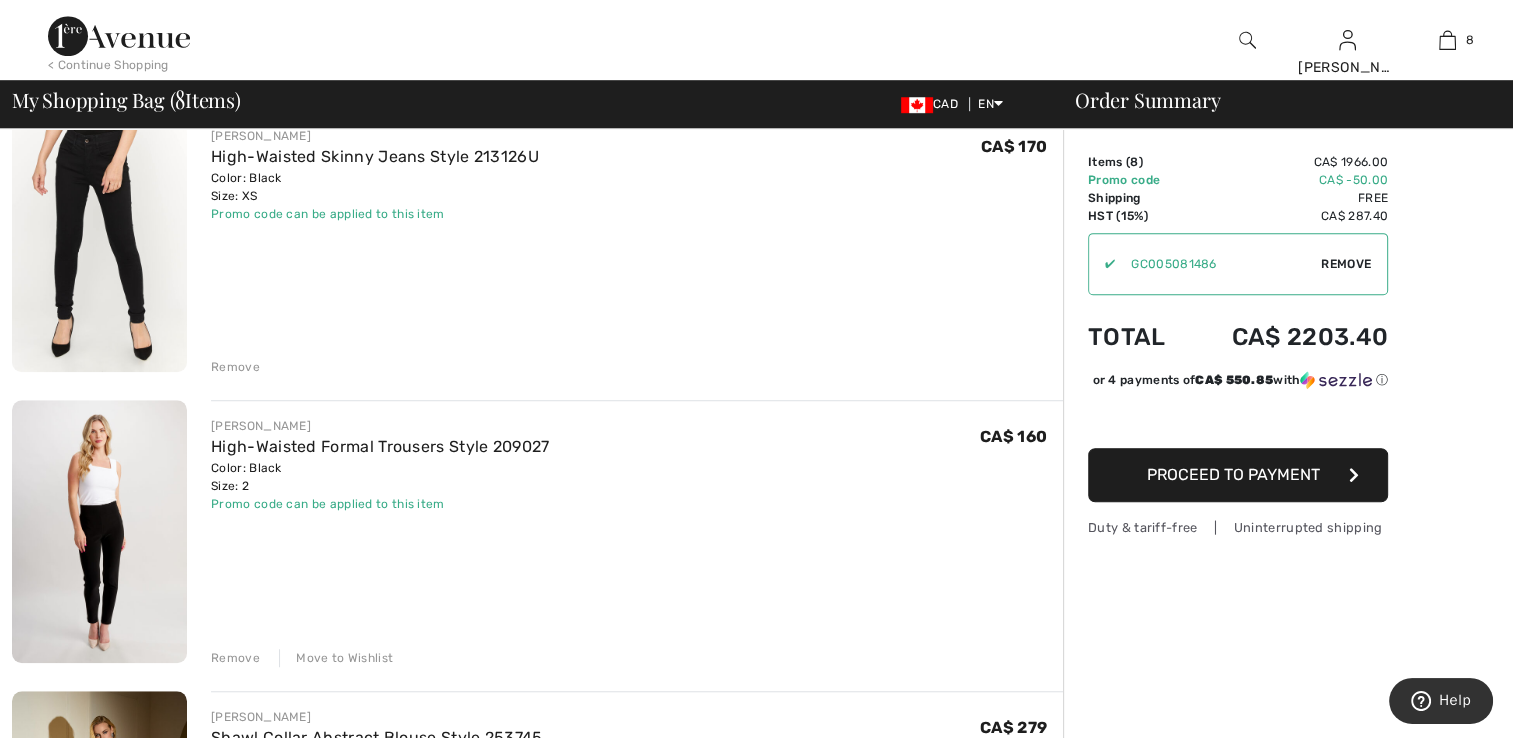 scroll, scrollTop: 1500, scrollLeft: 0, axis: vertical 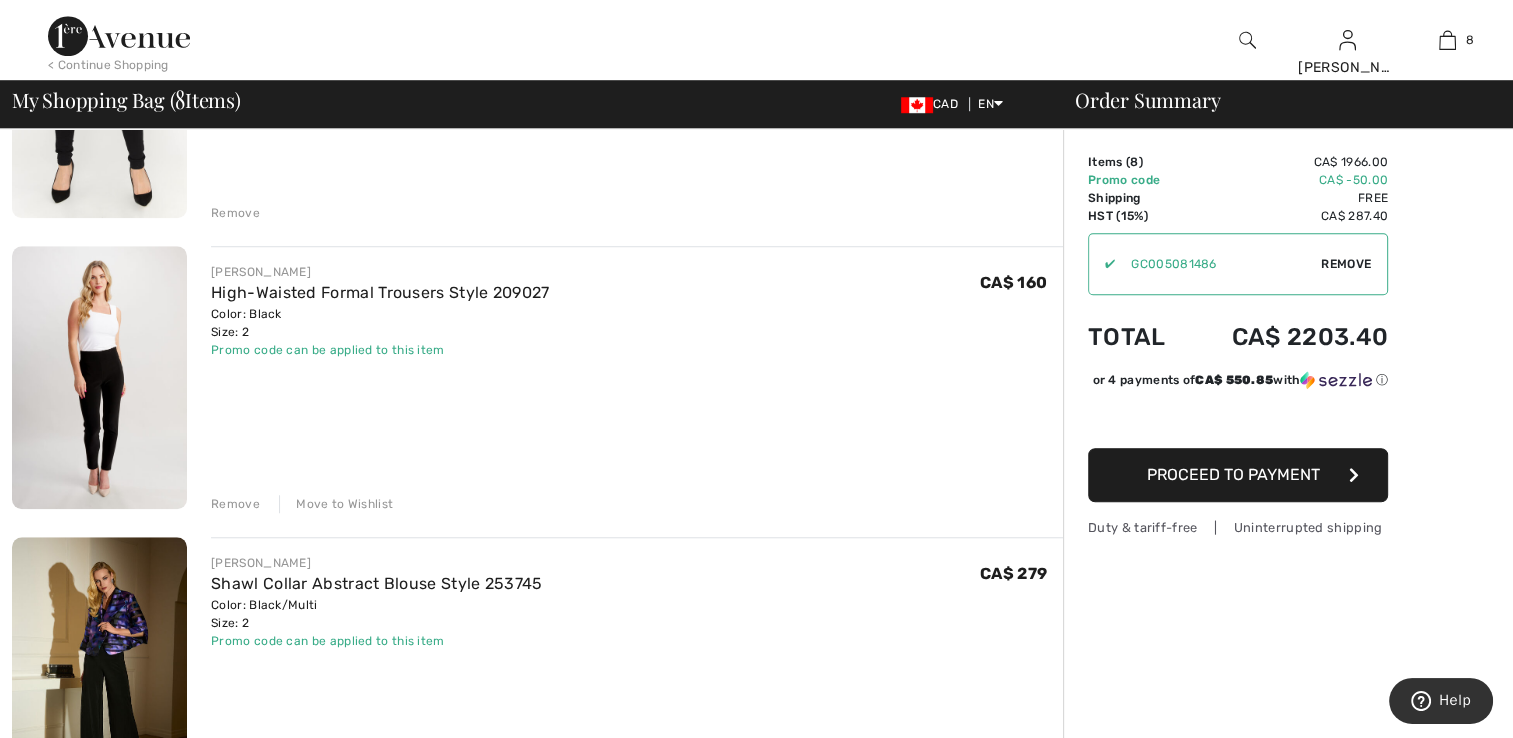 click at bounding box center [99, 668] 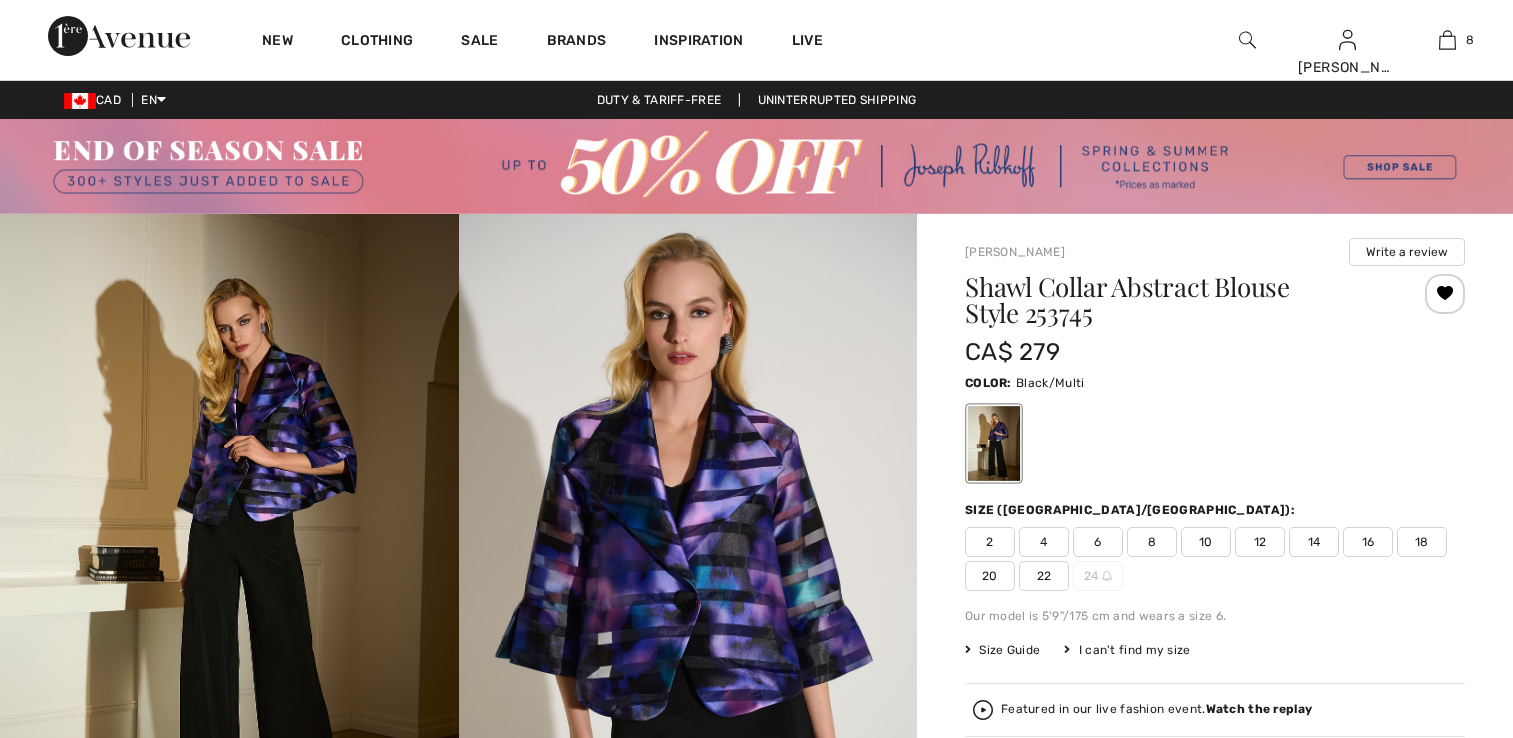 scroll, scrollTop: 0, scrollLeft: 0, axis: both 